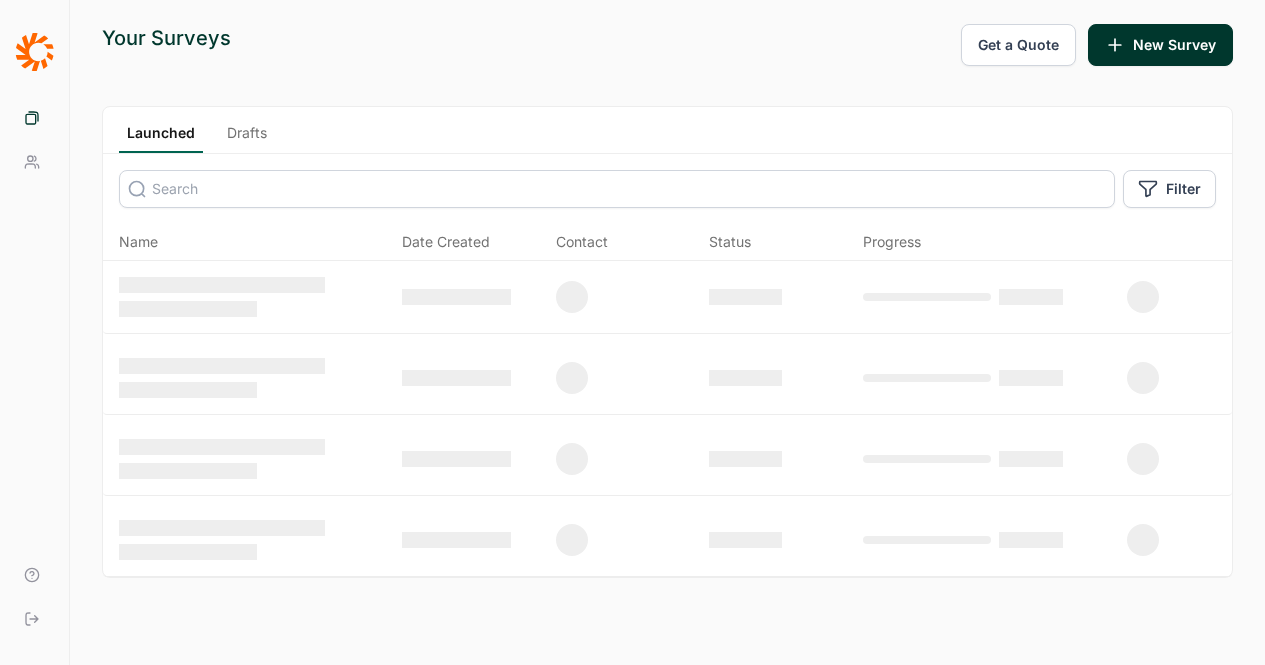scroll, scrollTop: 0, scrollLeft: 0, axis: both 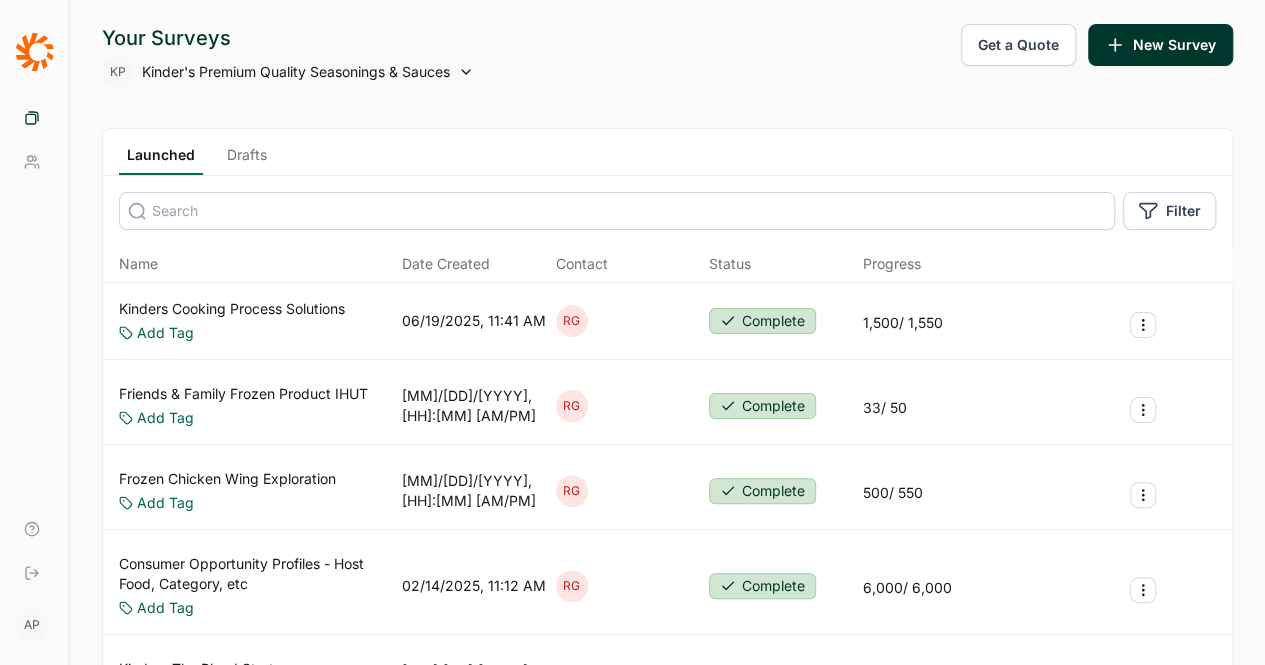 click on "Your Team" at bounding box center [0, 0] 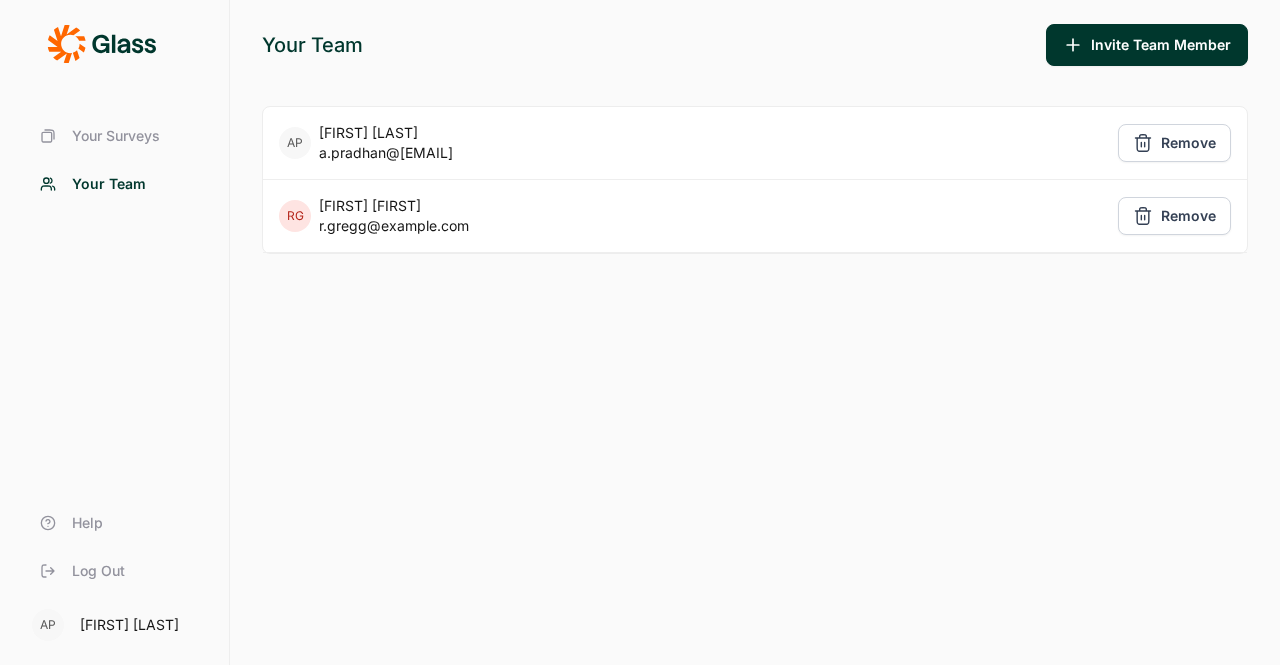 click on "Your Surveys" at bounding box center [116, 136] 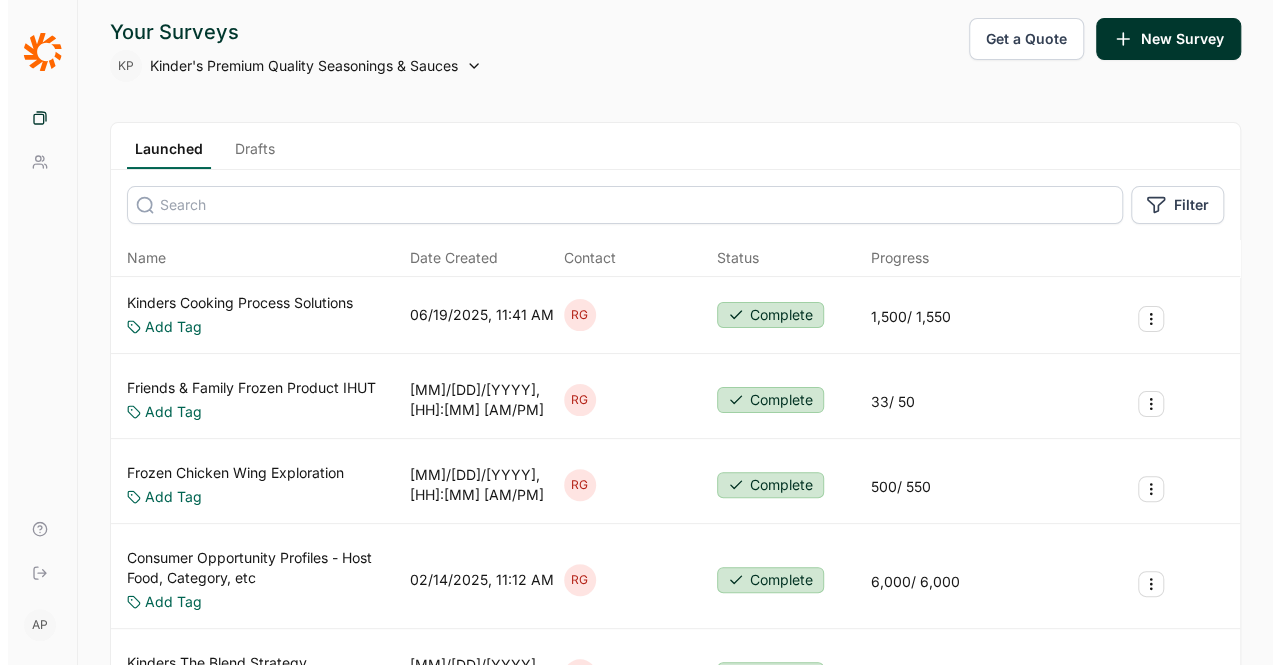 scroll, scrollTop: 0, scrollLeft: 0, axis: both 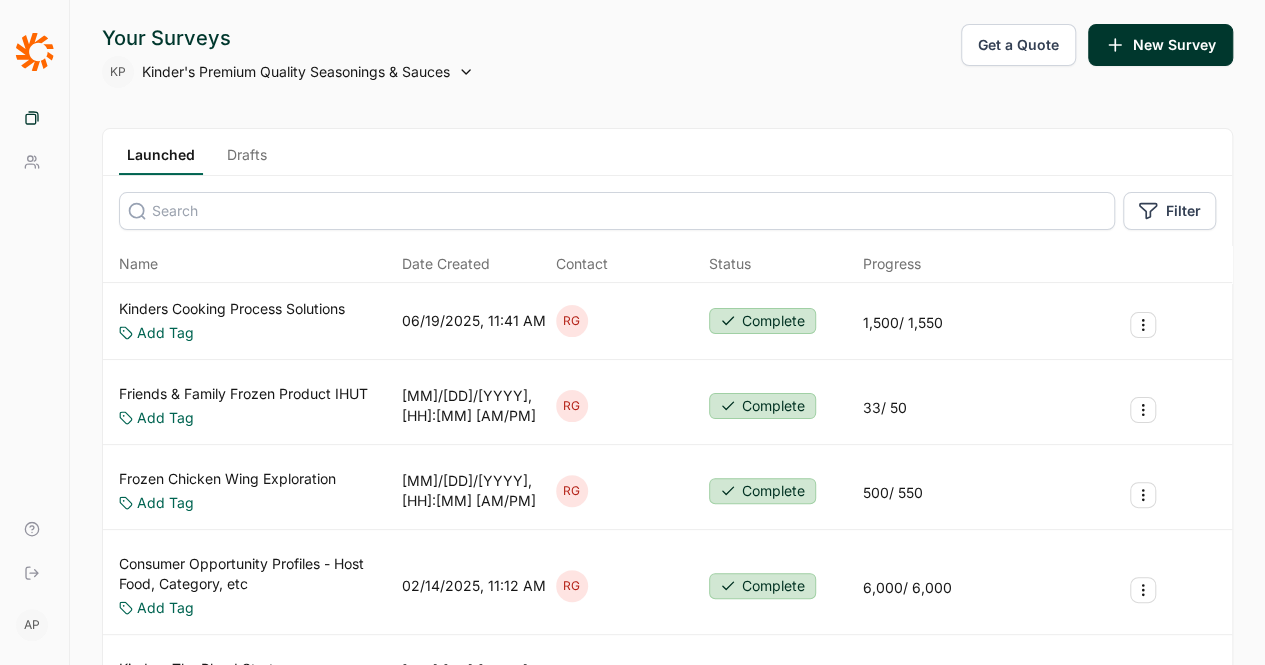 click on "Kinders Cooking Process Solutions" at bounding box center [232, 309] 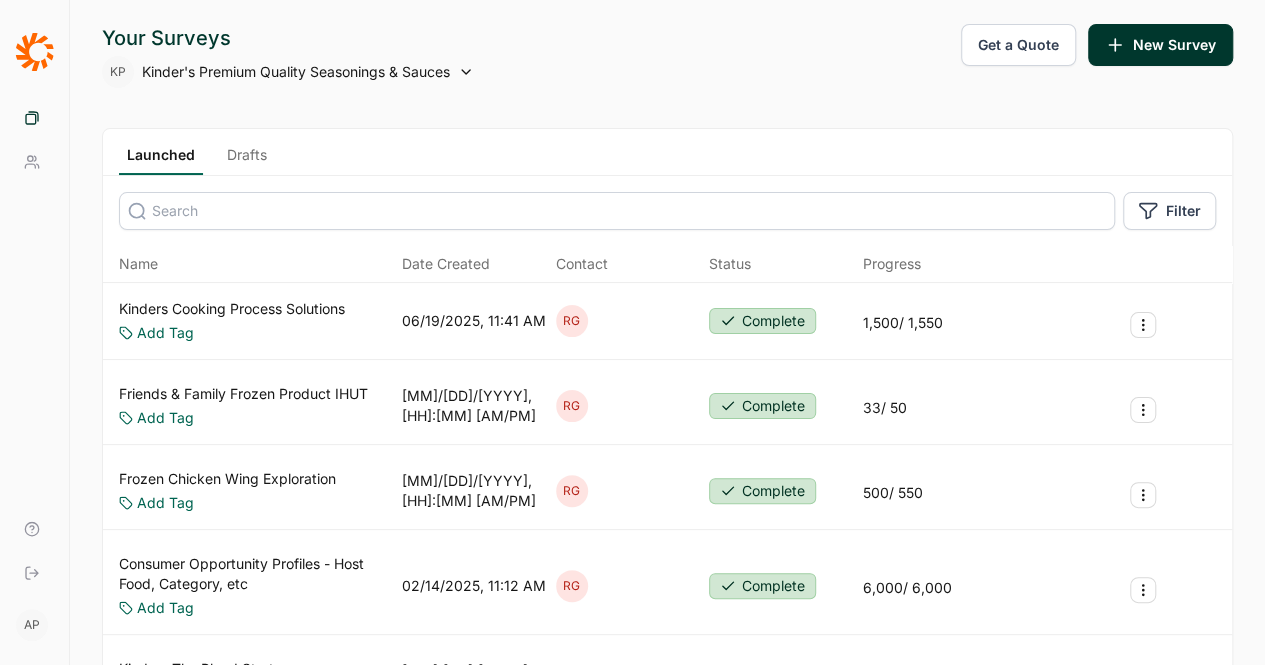 click on "Get a Quote" at bounding box center (1018, 45) 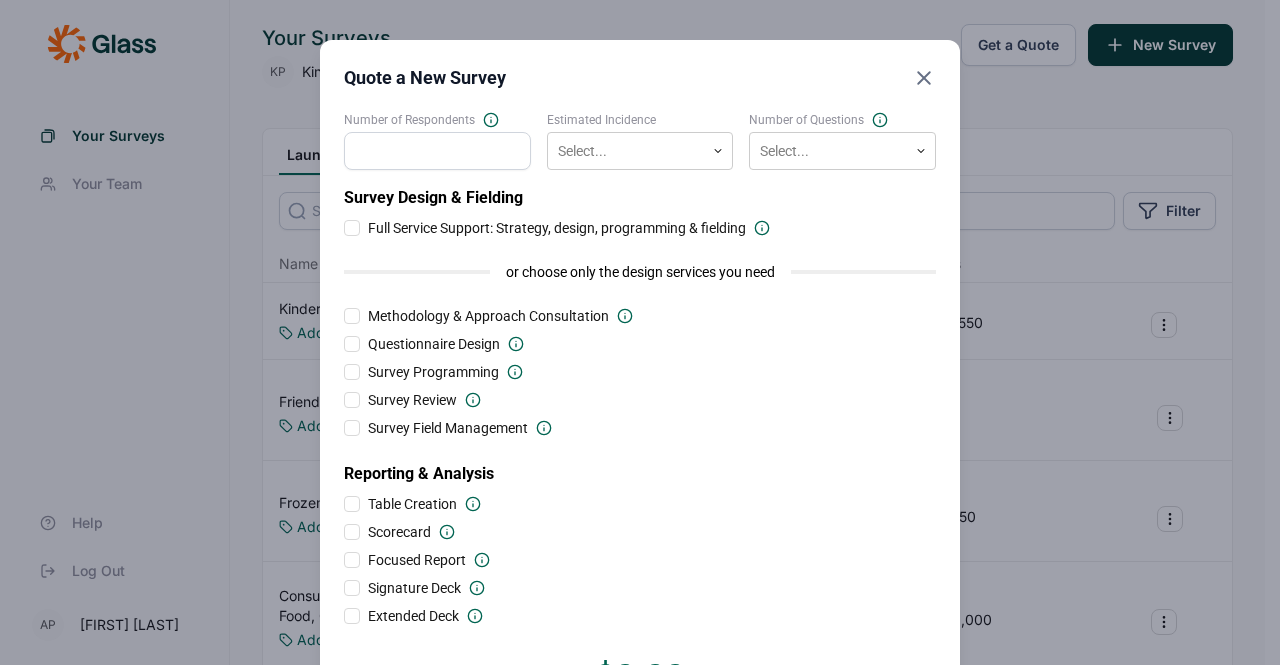 scroll, scrollTop: 0, scrollLeft: 0, axis: both 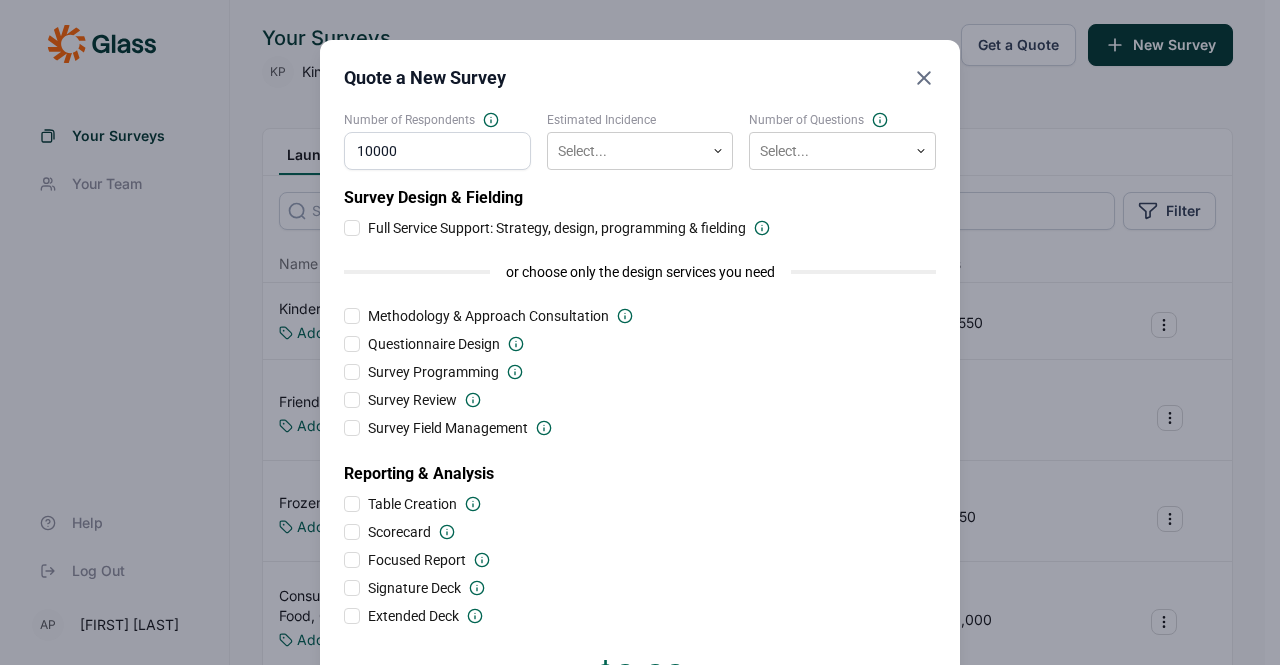 click on "Survey Review" at bounding box center [640, 400] 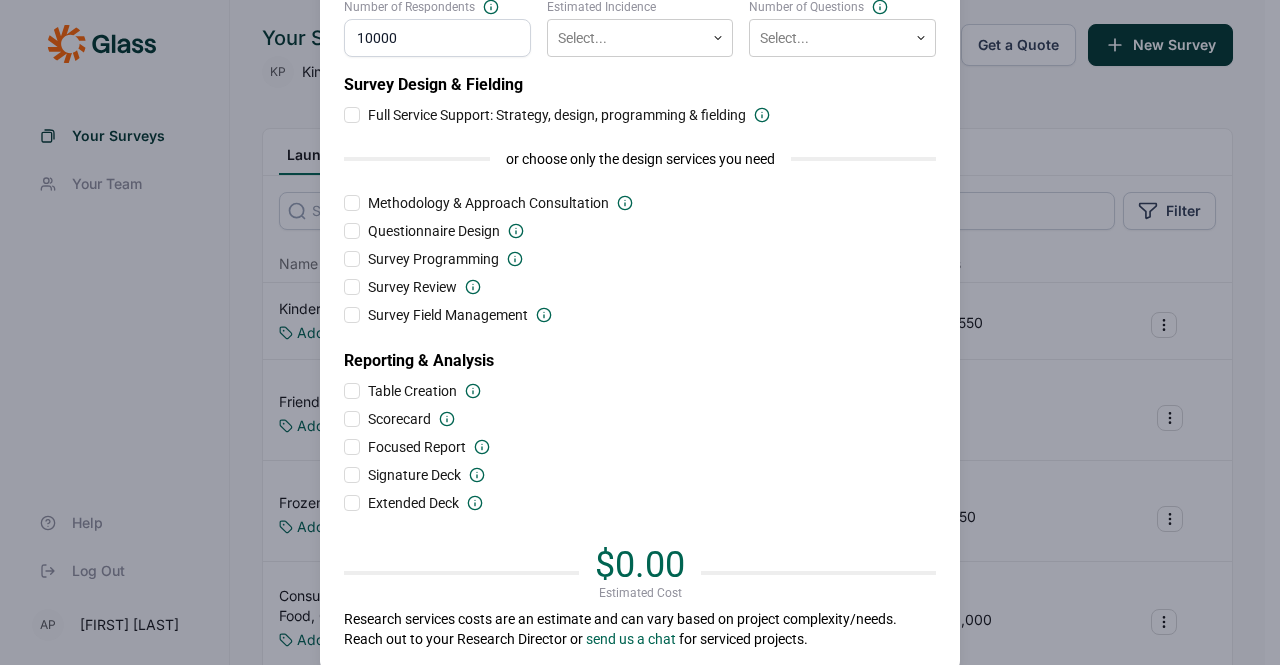 scroll, scrollTop: 0, scrollLeft: 0, axis: both 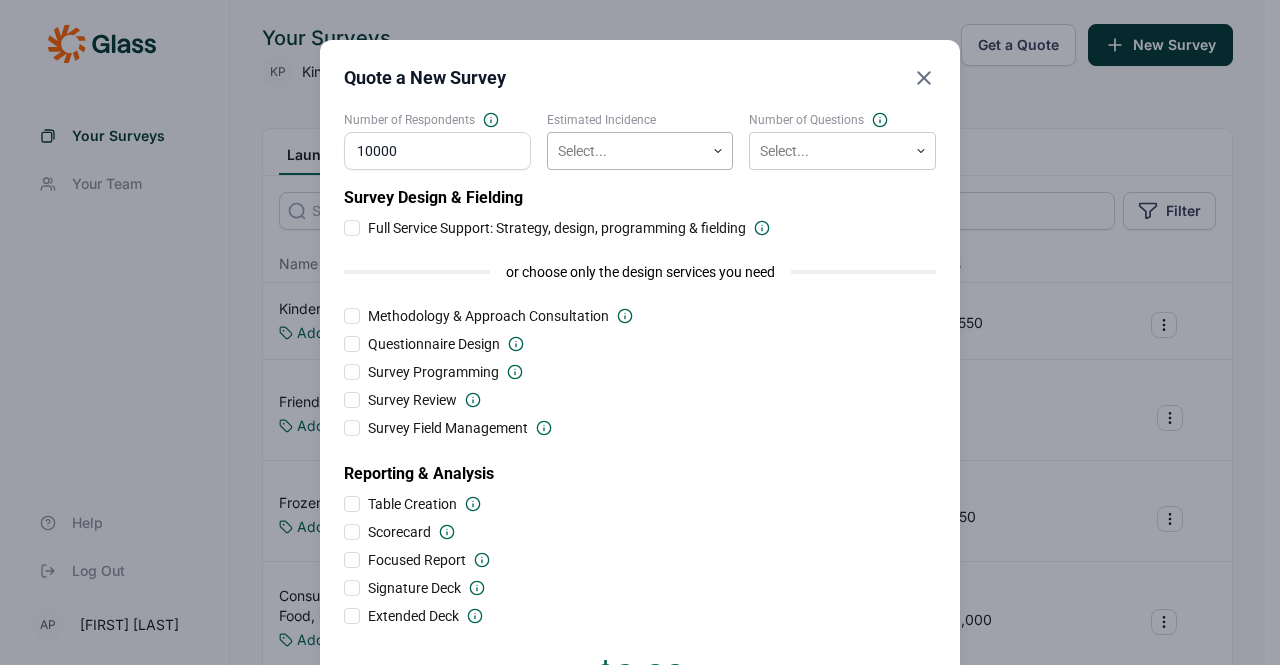 click at bounding box center (626, 151) 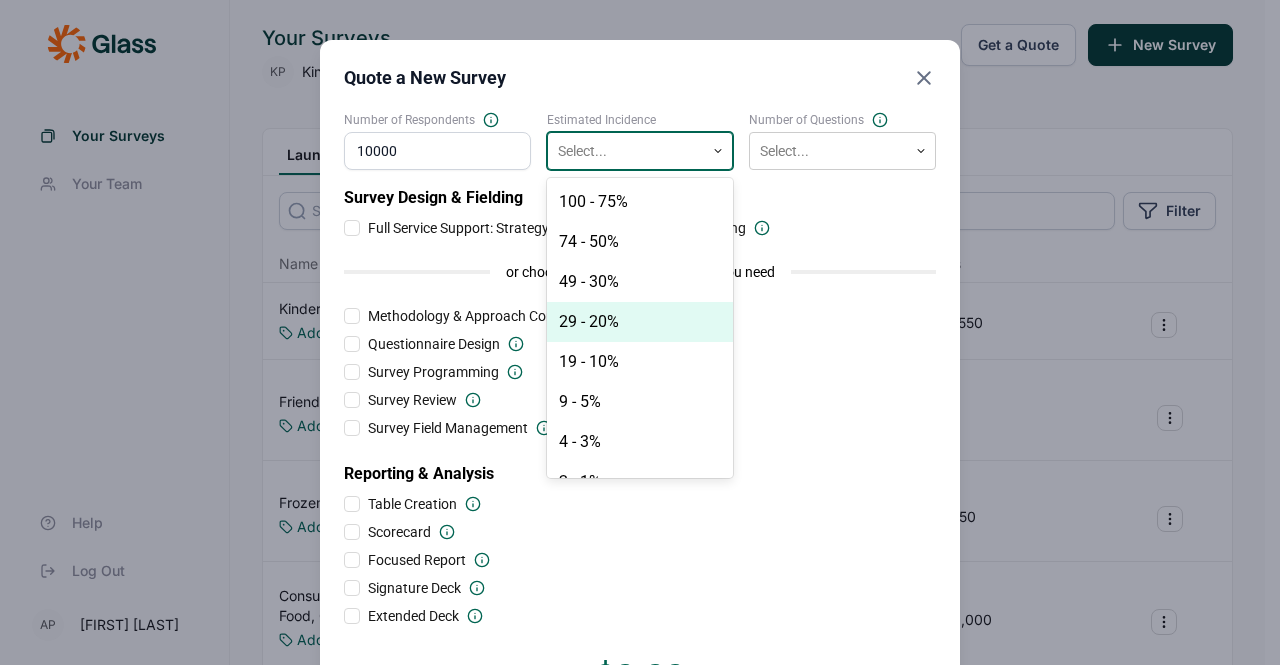 click on "29 - 20%" at bounding box center [640, 322] 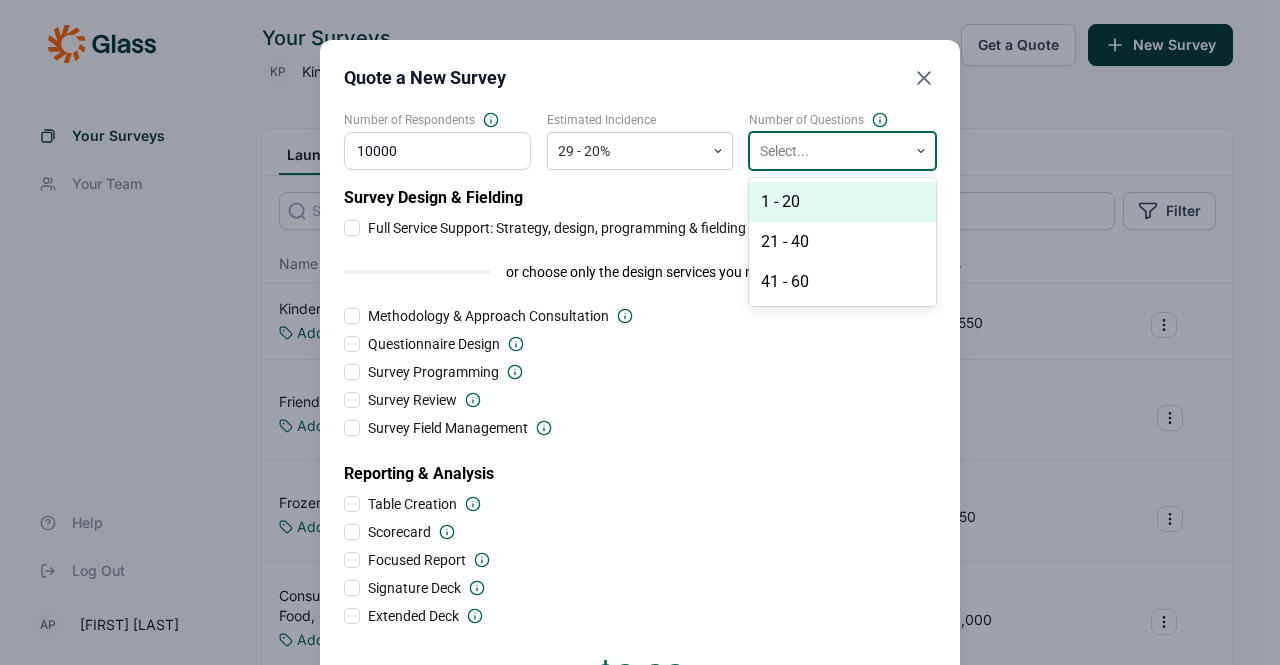 click at bounding box center (828, 151) 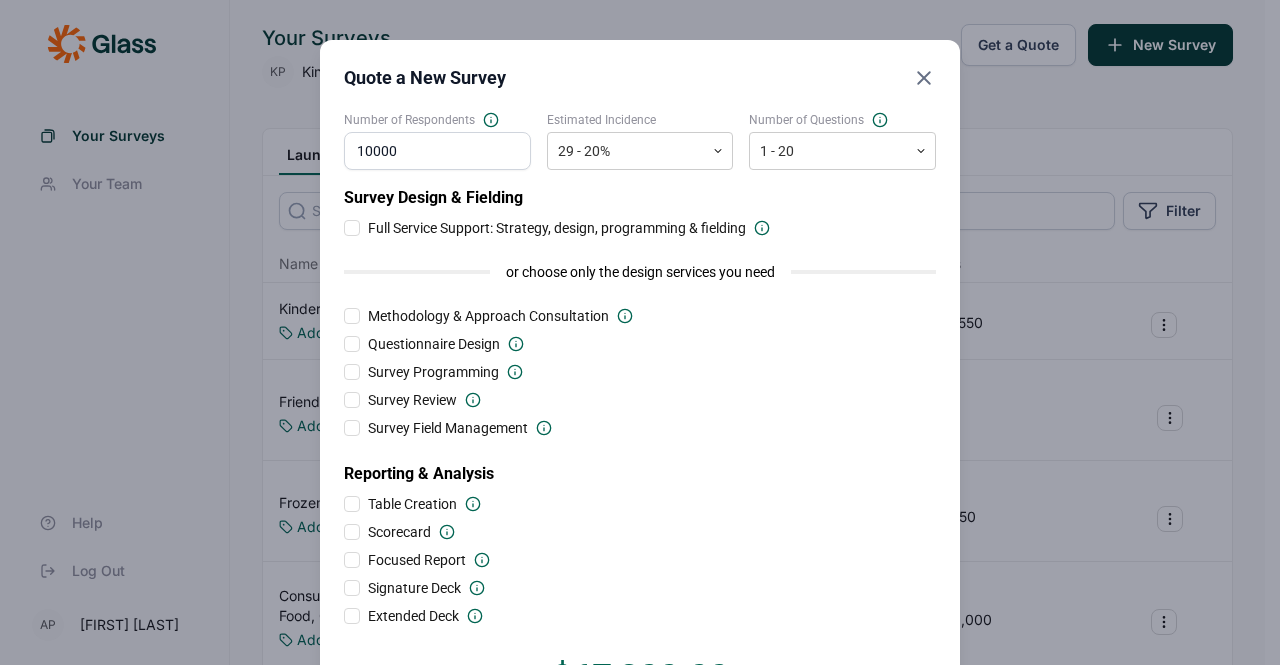 click on "Questionnaire Design" at bounding box center (640, 344) 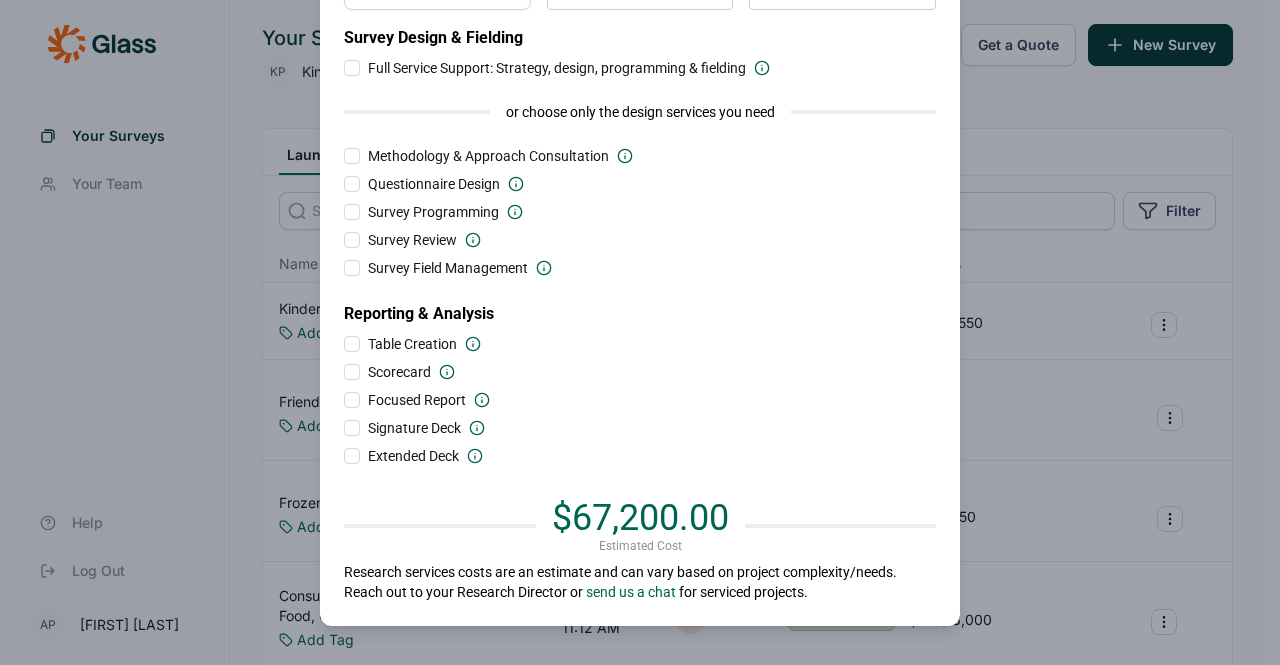 scroll, scrollTop: 0, scrollLeft: 0, axis: both 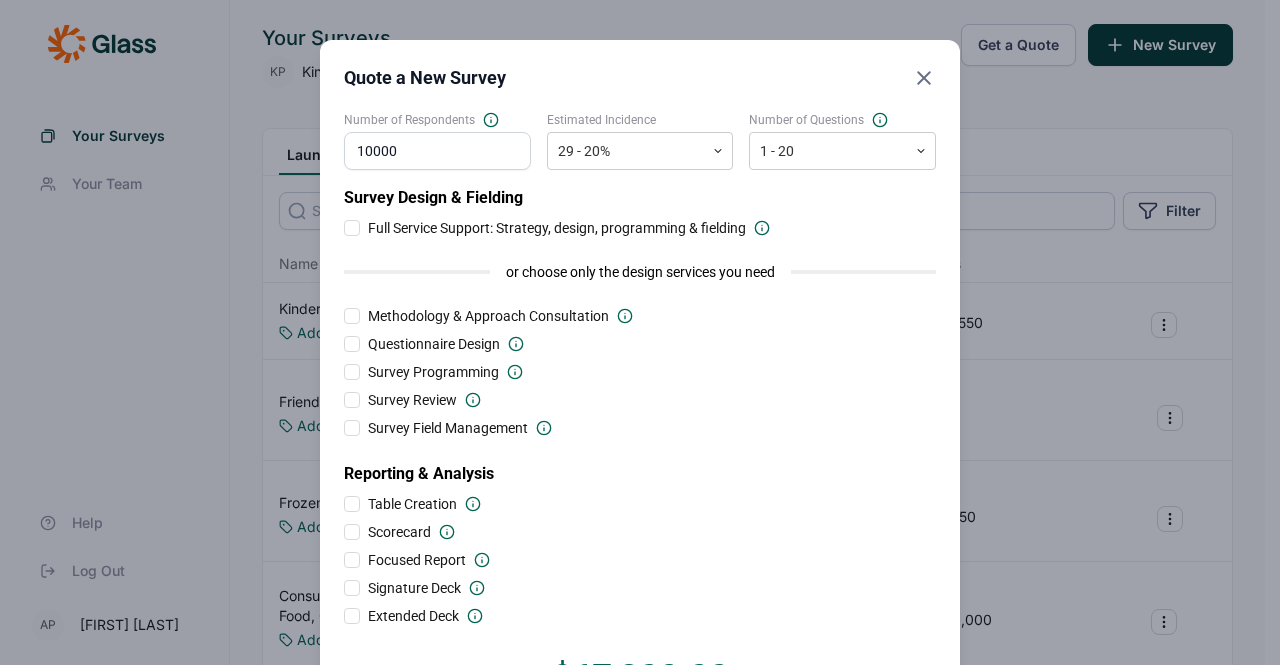 click on "10000" at bounding box center [437, 151] 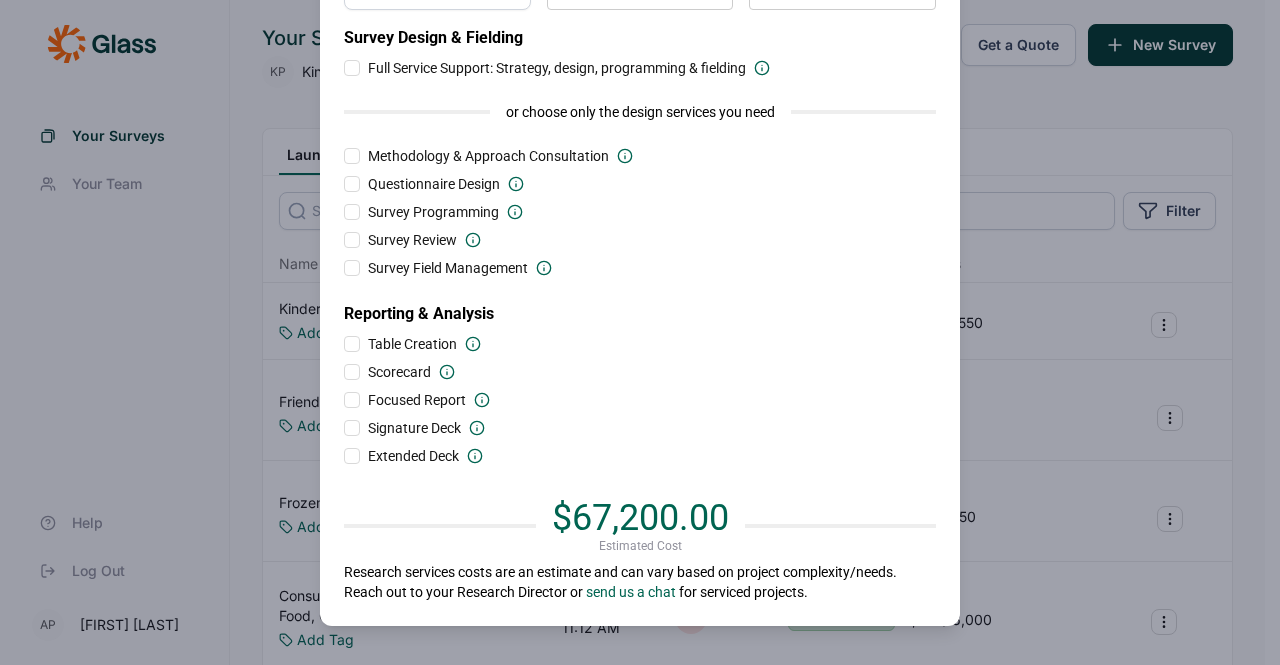 scroll, scrollTop: 160, scrollLeft: 0, axis: vertical 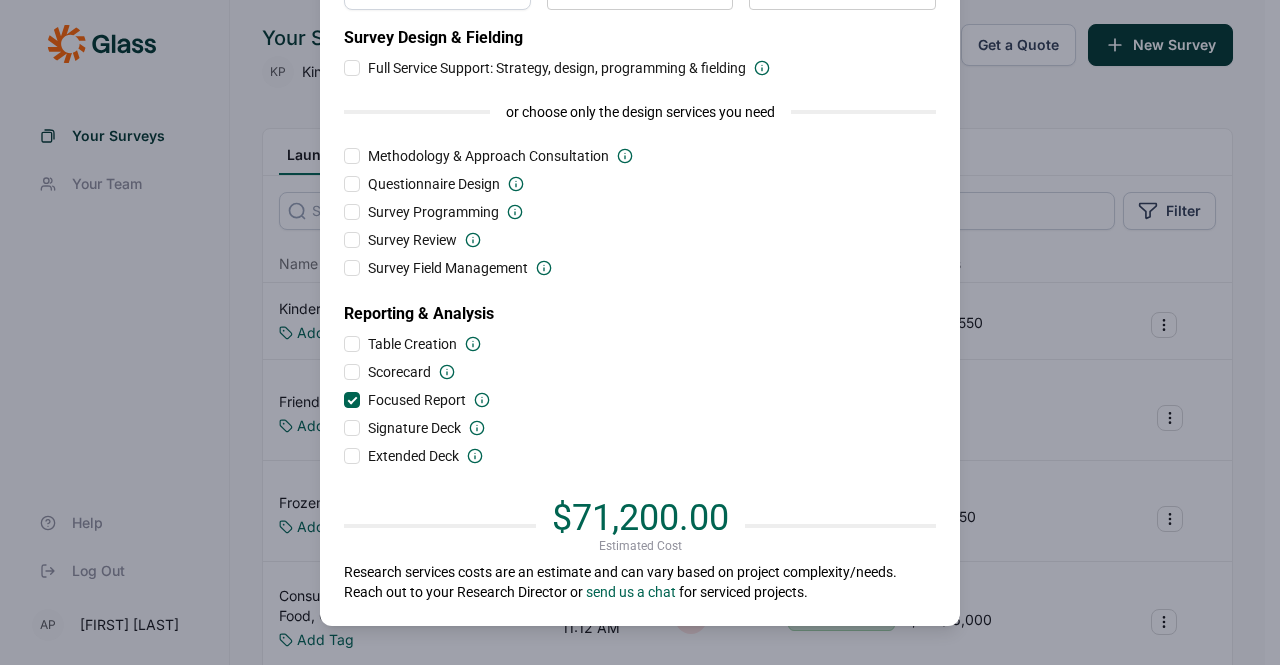 click on "Signature Deck" at bounding box center (414, 428) 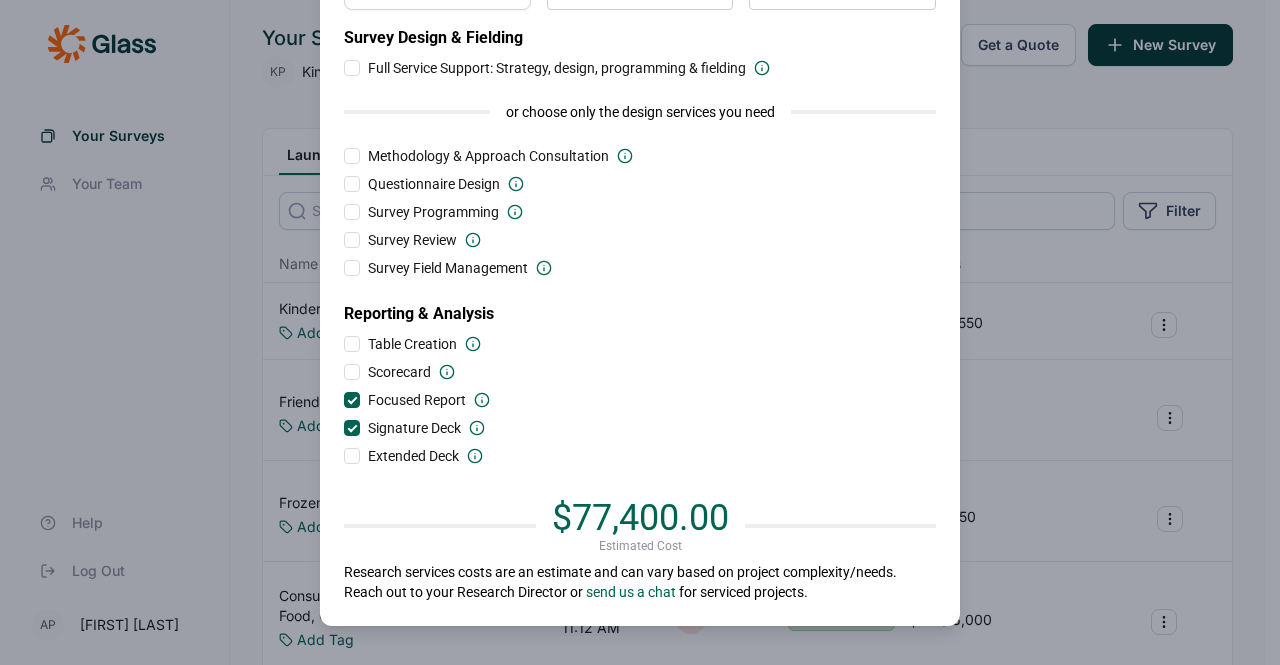 click on "Focused Report" at bounding box center (417, 400) 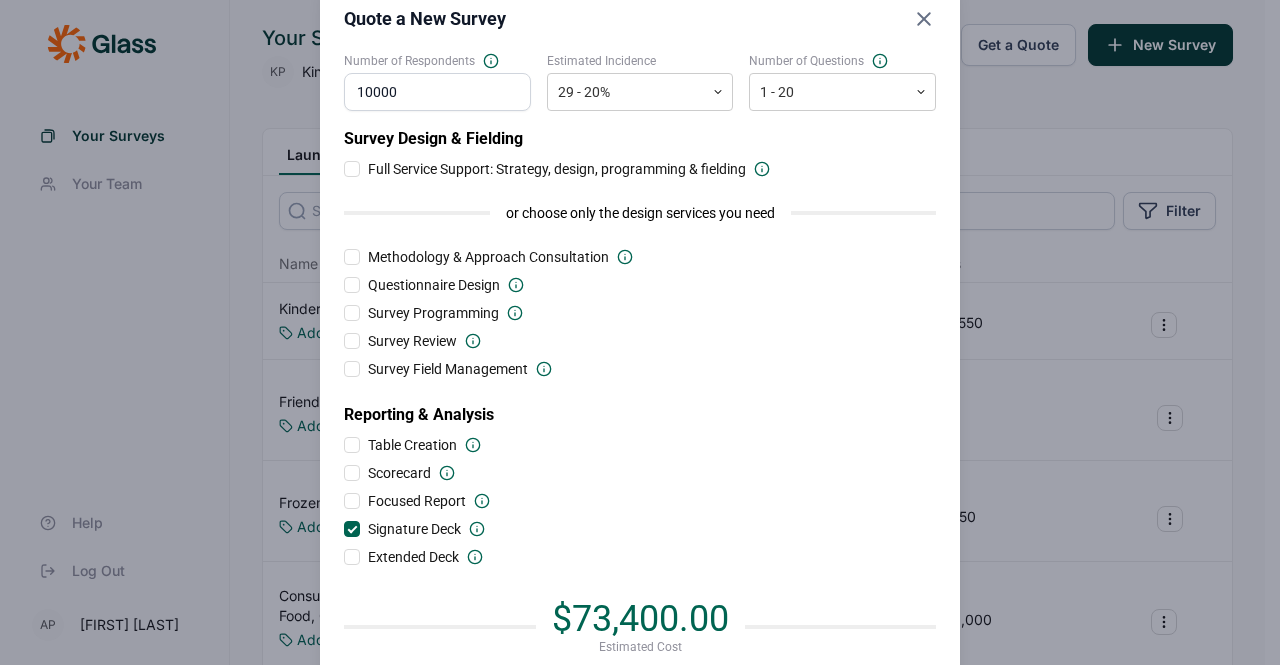 scroll, scrollTop: 0, scrollLeft: 0, axis: both 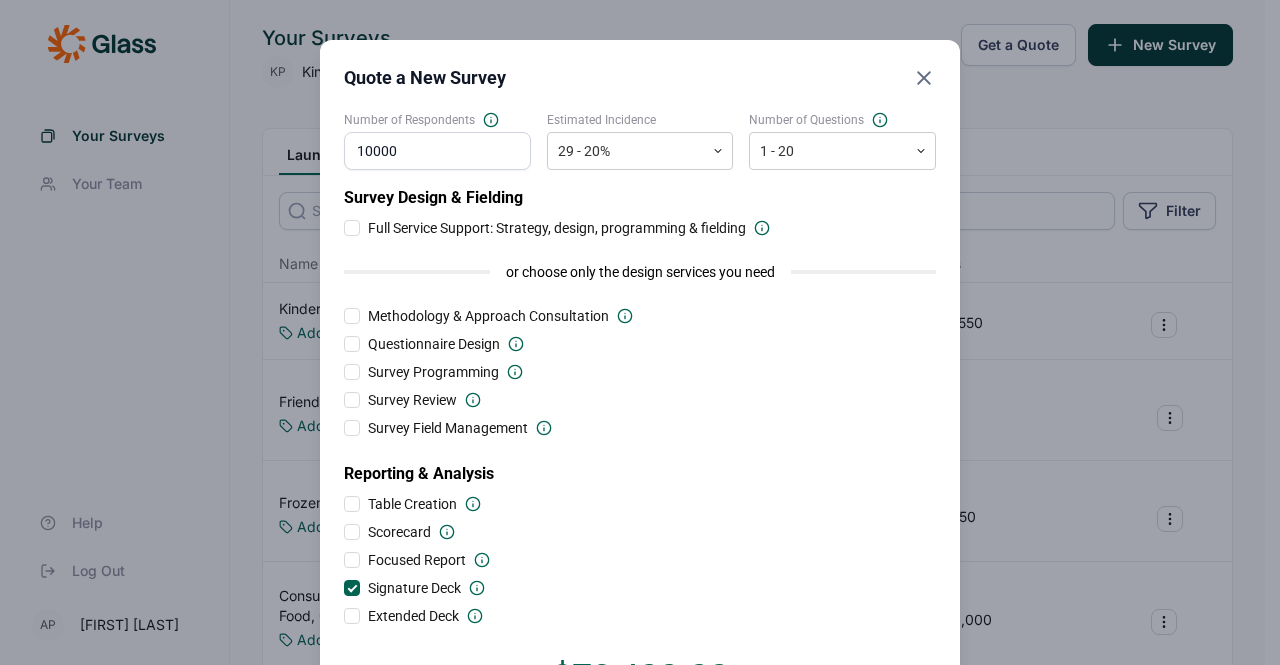 click on "10000" at bounding box center (437, 151) 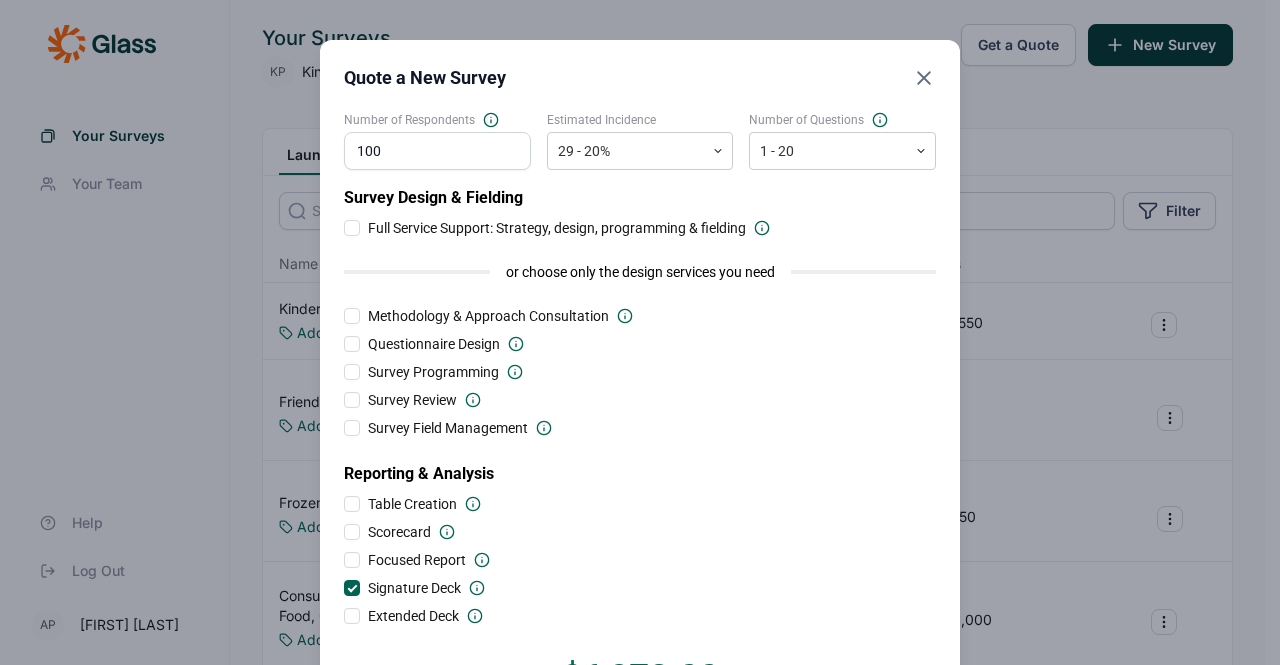type on "100" 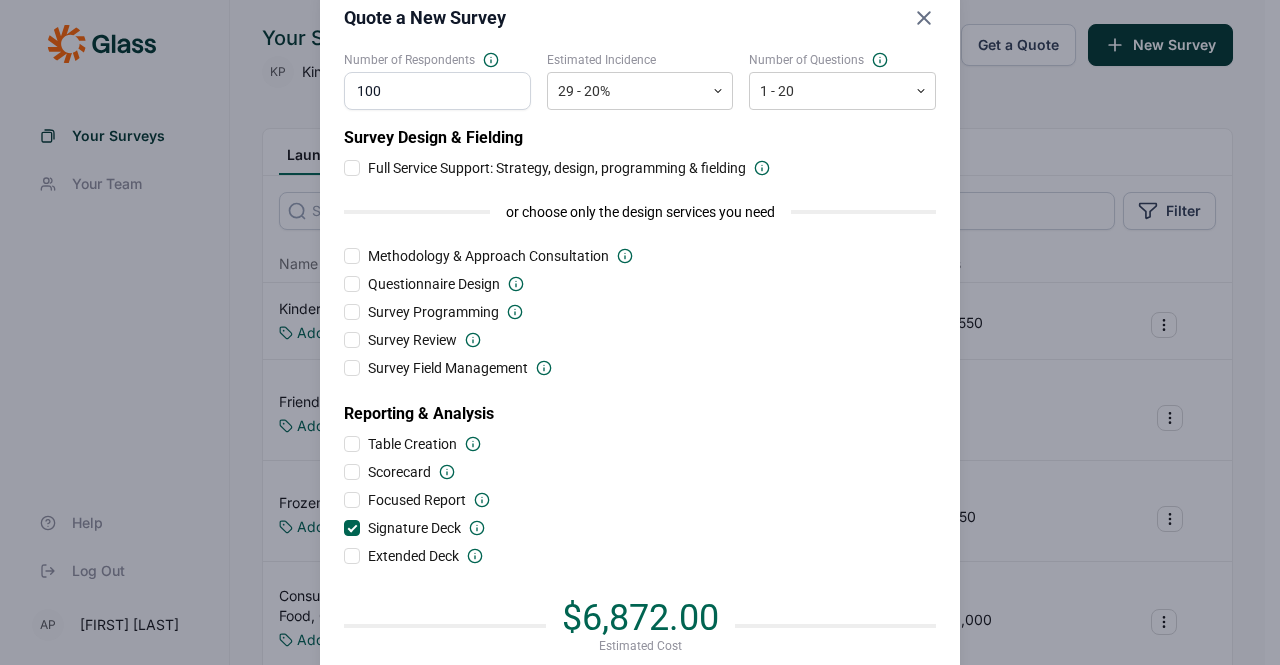 scroll, scrollTop: 0, scrollLeft: 0, axis: both 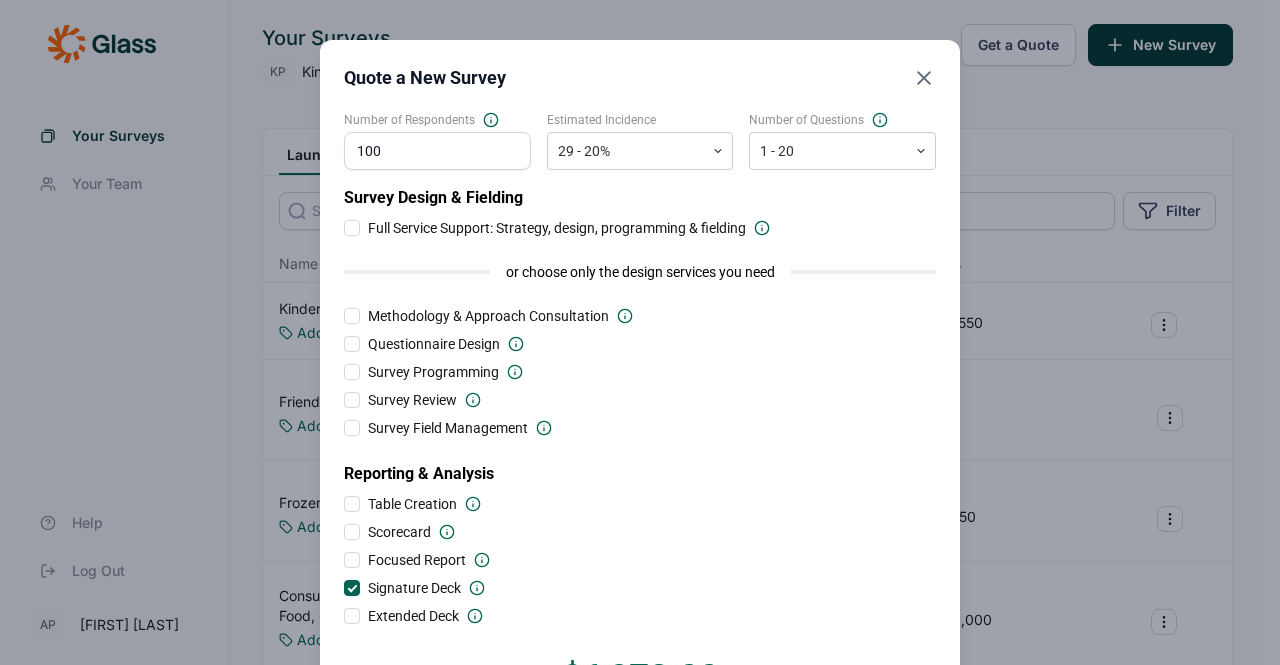 click on "Reporting & Analysis" at bounding box center [640, 466] 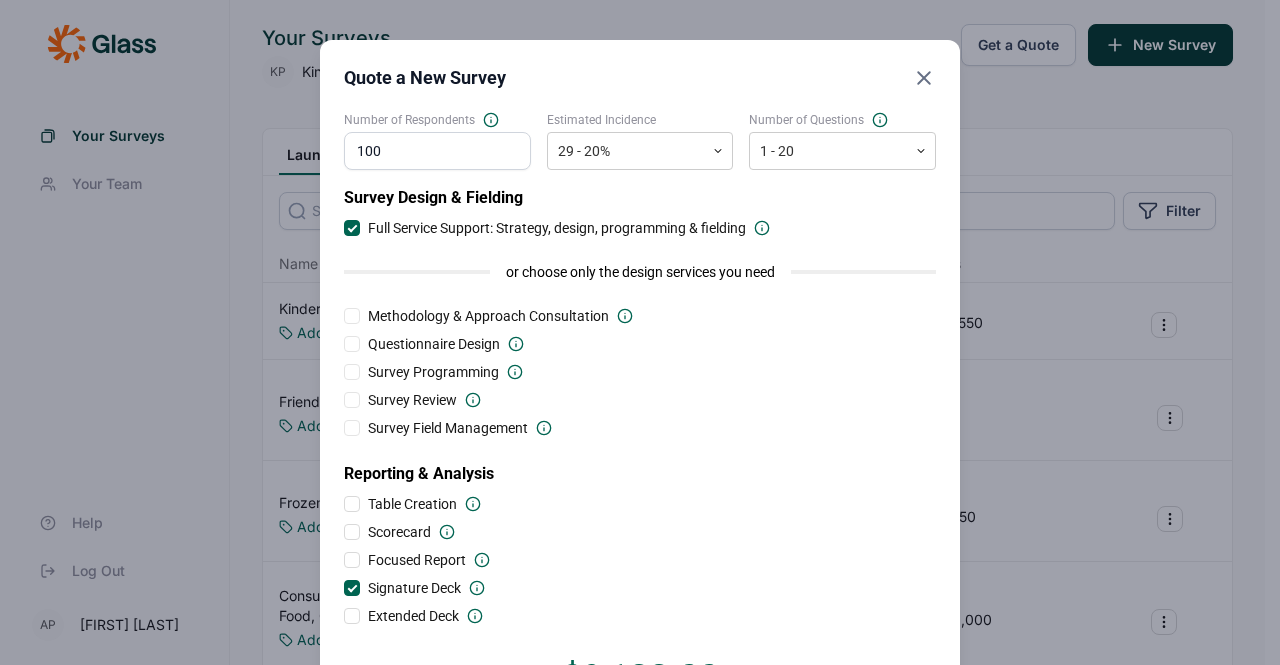 scroll, scrollTop: 160, scrollLeft: 0, axis: vertical 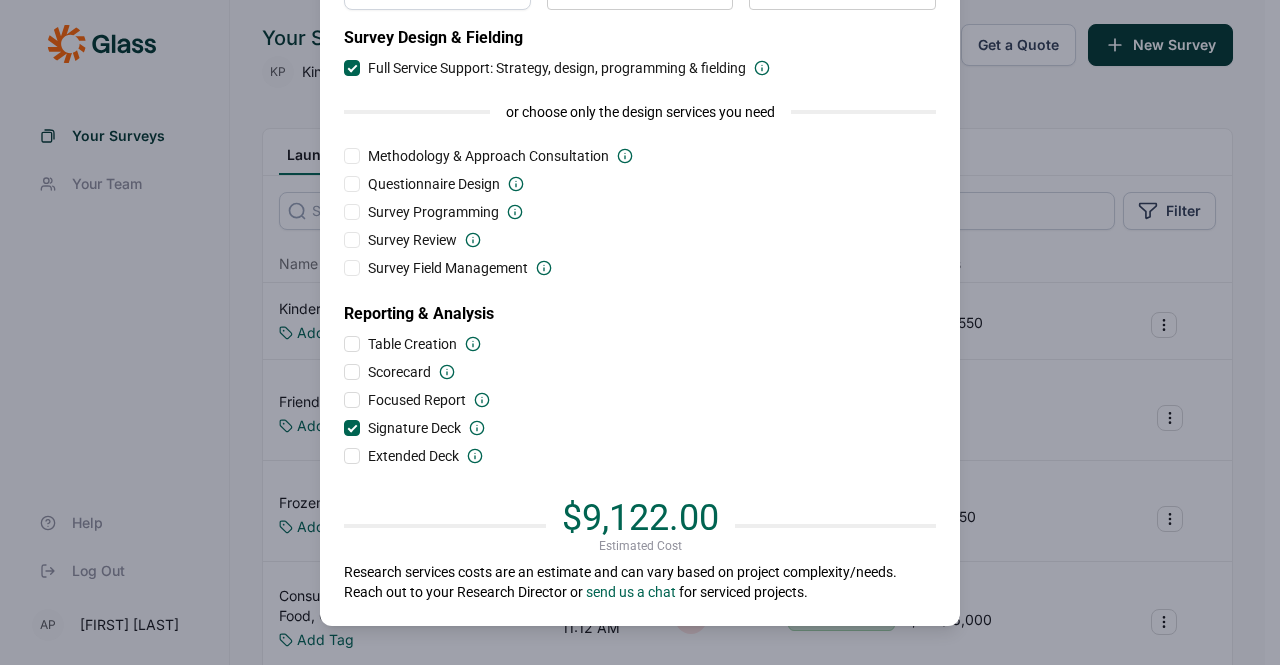 click on "Signature Deck" at bounding box center [414, 428] 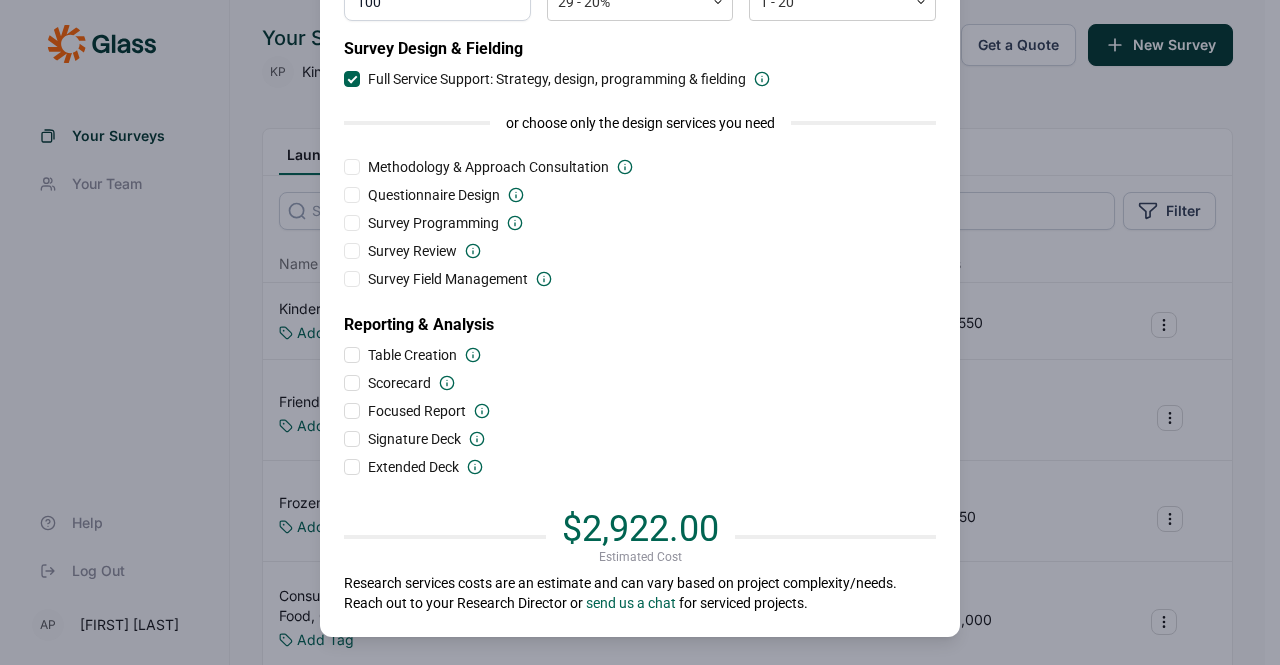 scroll, scrollTop: 160, scrollLeft: 0, axis: vertical 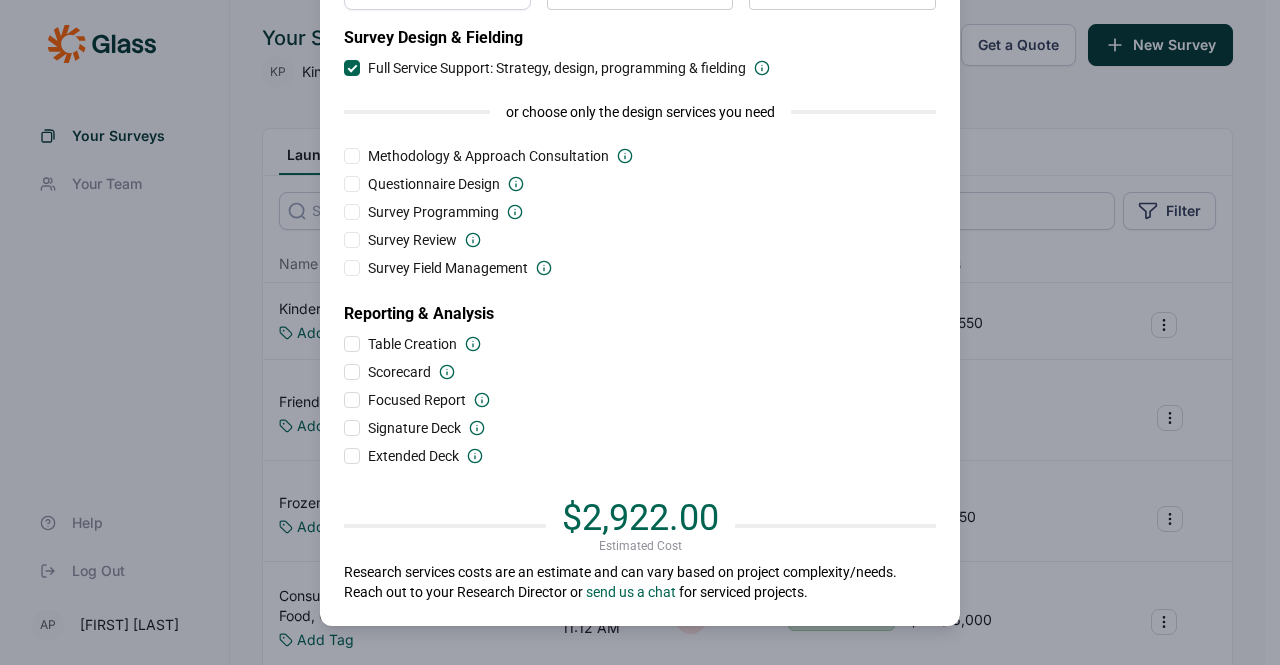 click on "Extended Deck" at bounding box center [413, 456] 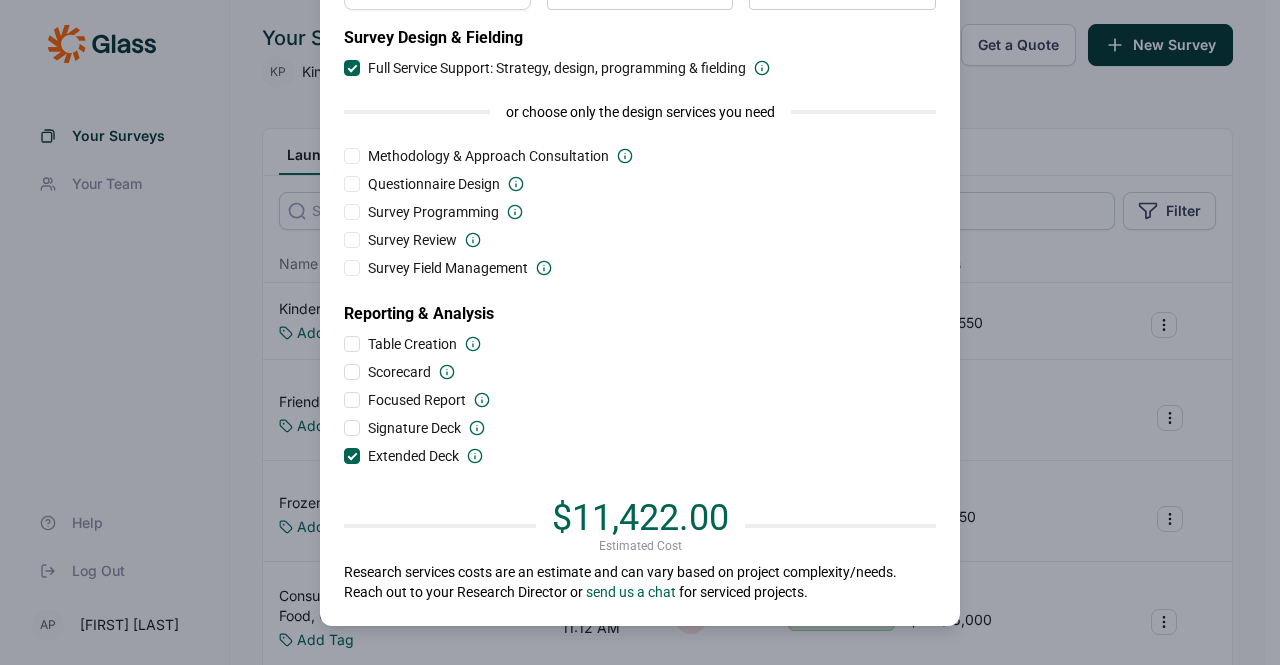drag, startPoint x: 506, startPoint y: 450, endPoint x: 752, endPoint y: 486, distance: 248.6202 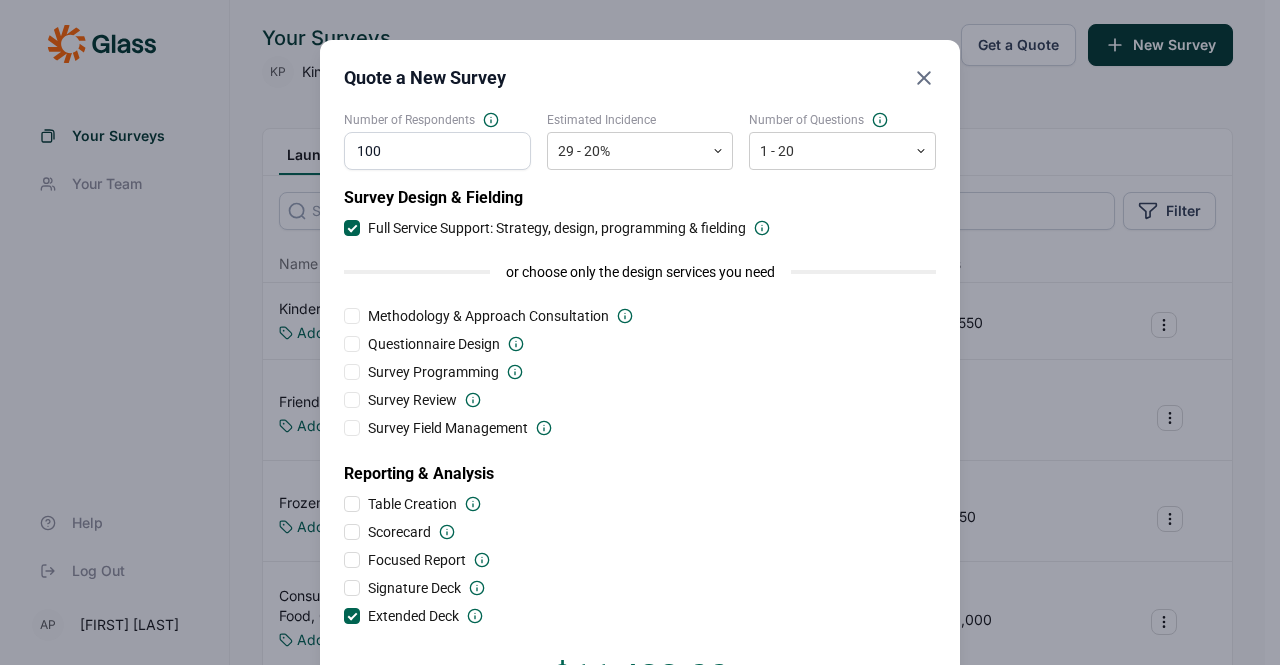 click on "Survey Design & Fielding Full Service Support: Strategy, design, programming & fielding or choose only the design services you need Methodology & Approach Consultation Questionnaire Design Survey Programming Survey Review Survey Field Management Reporting & Analysis Table Creation Scorecard Focused Report Signature Deck Extended Deck" at bounding box center (640, 406) 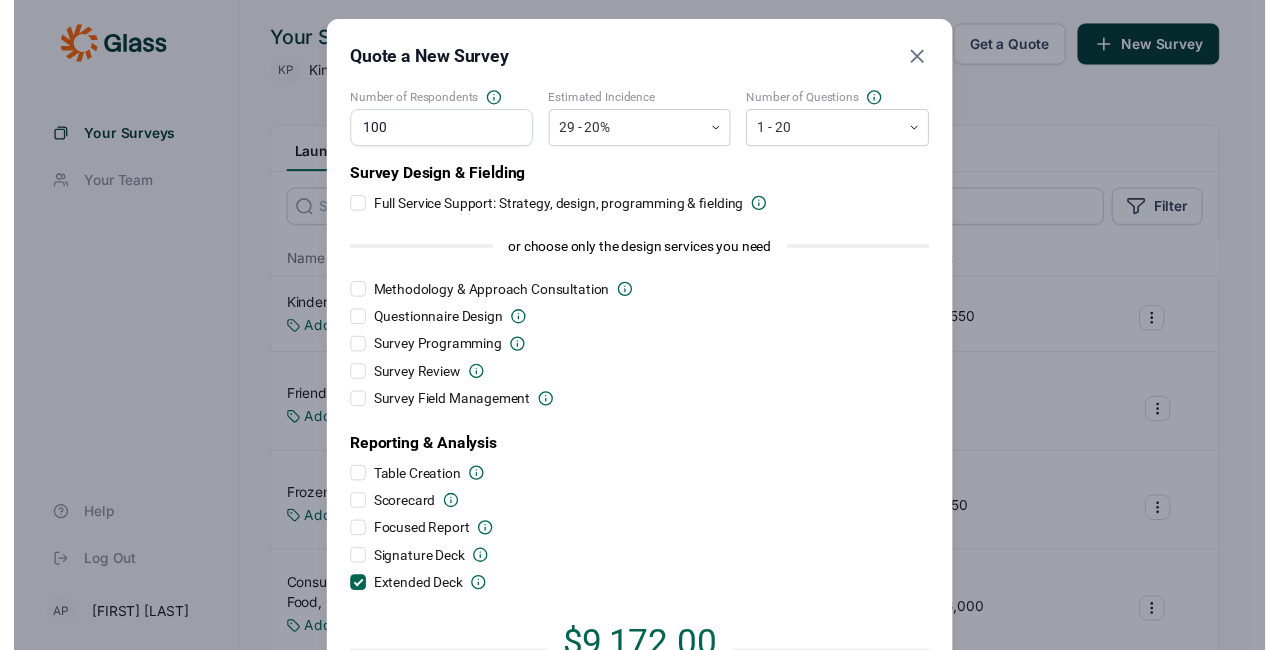 scroll, scrollTop: 0, scrollLeft: 0, axis: both 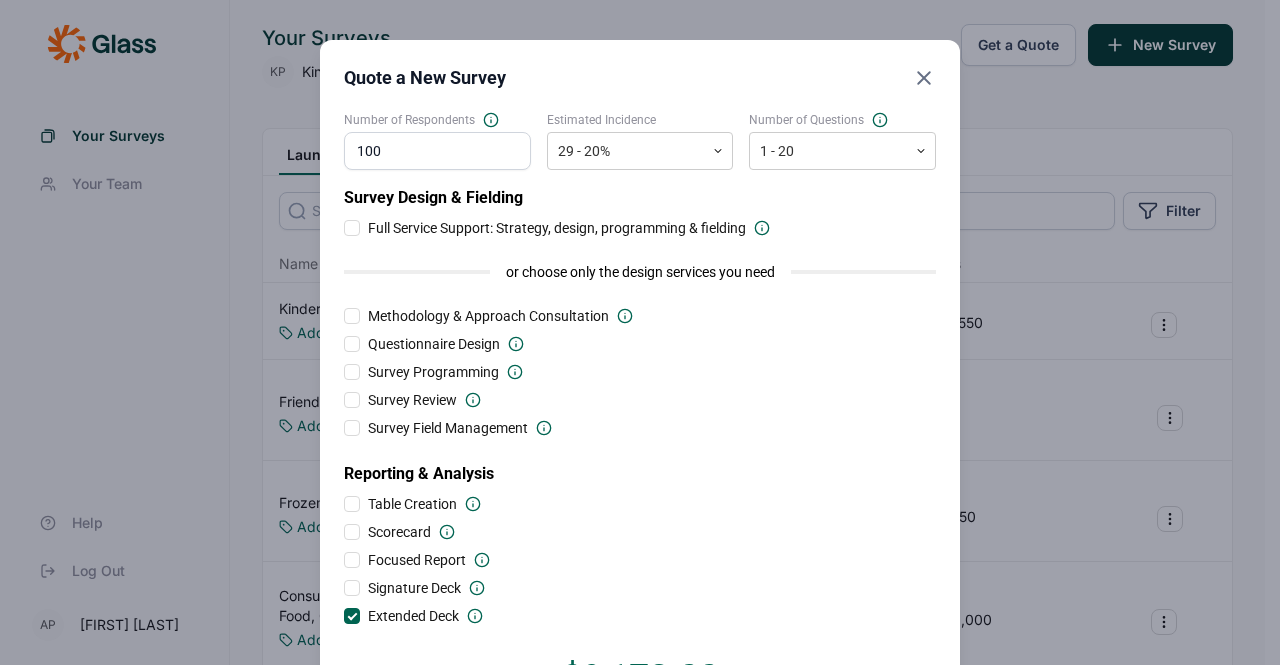 click 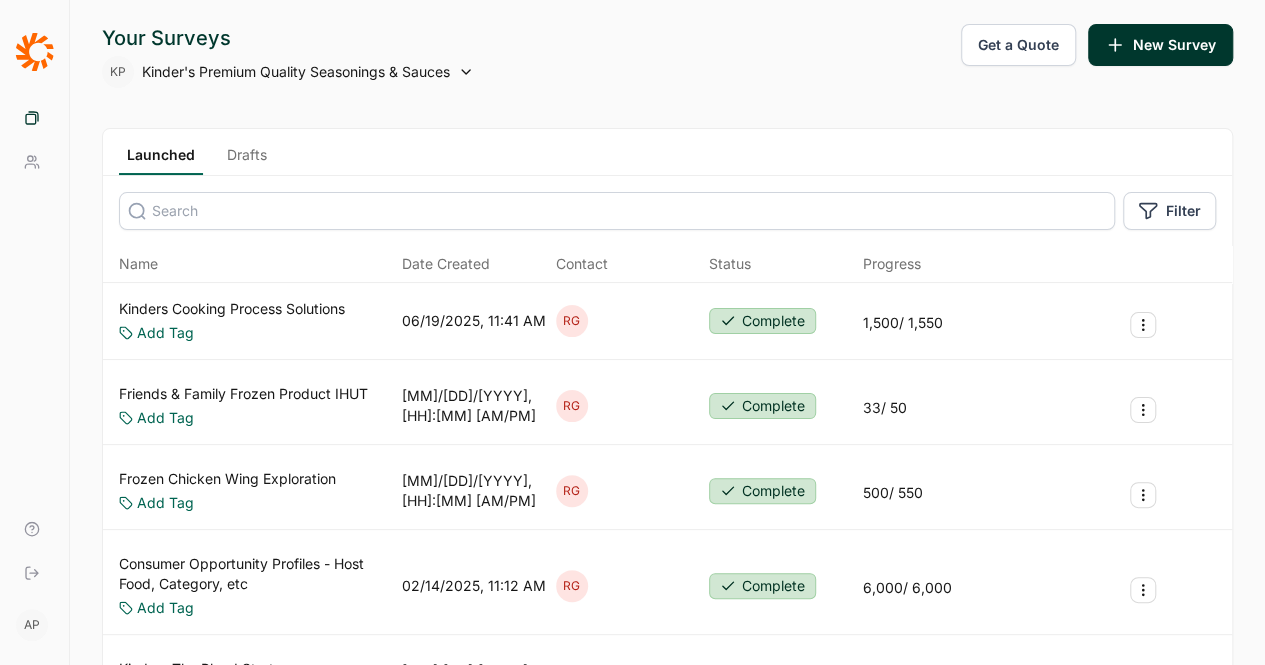 click on "New Survey" at bounding box center (1160, 45) 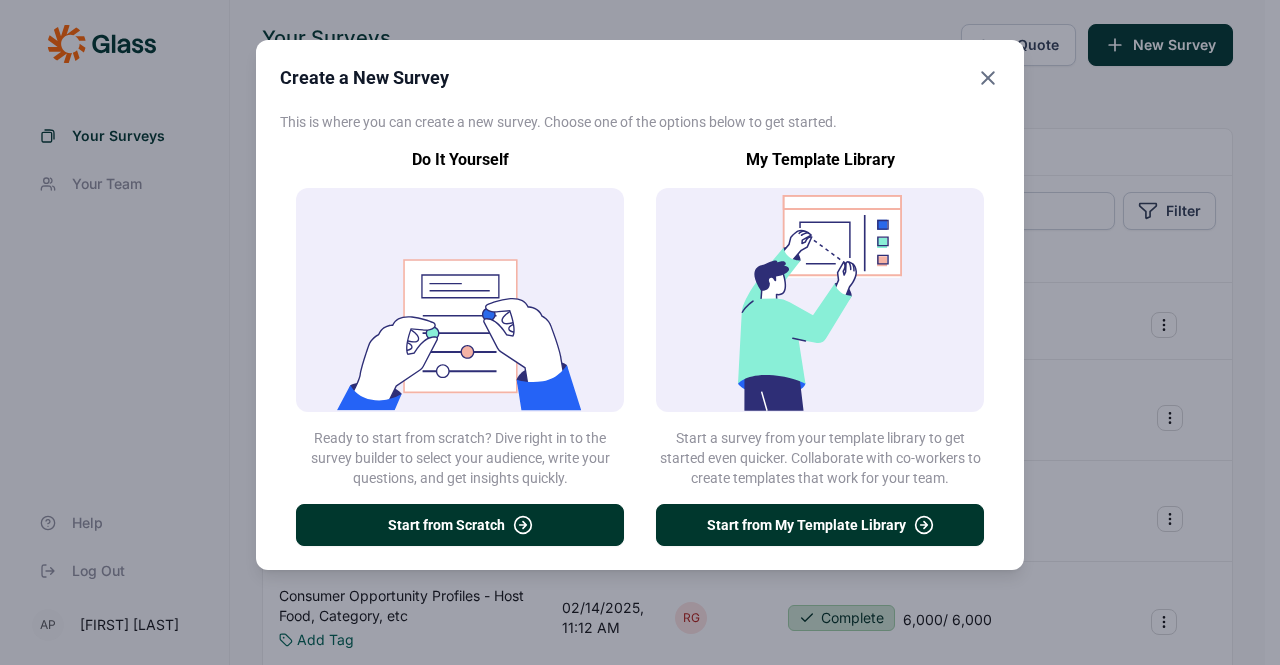 click 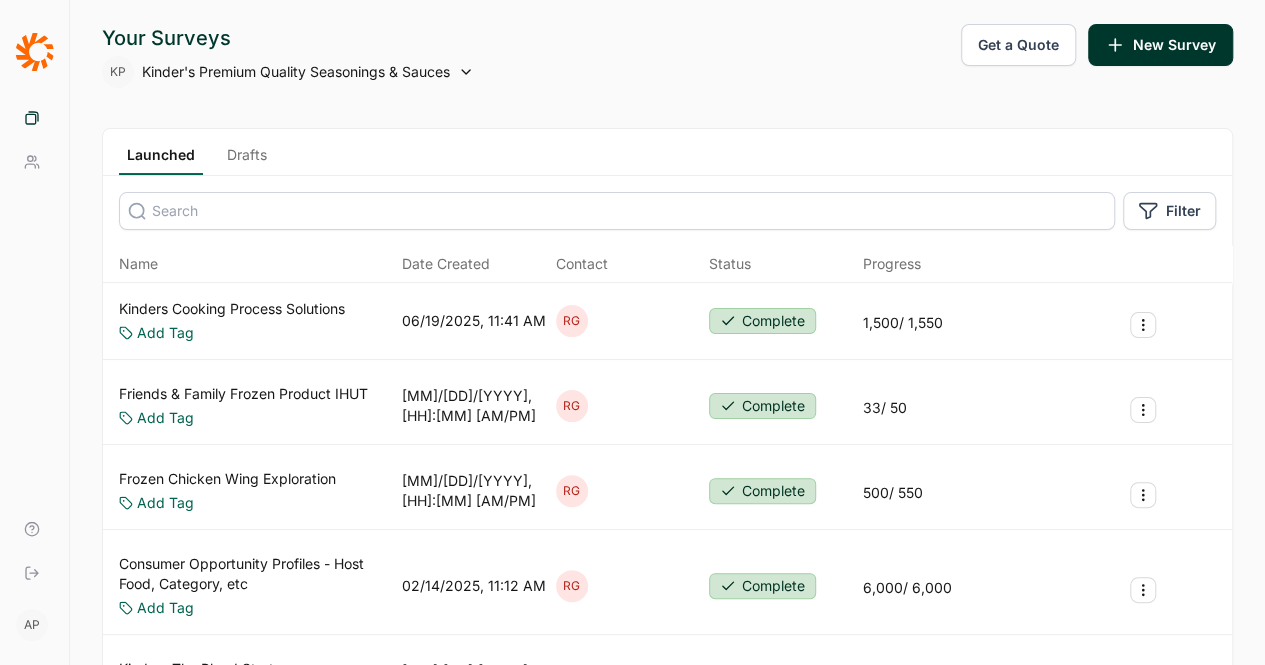 click on "Kinders Cooking Process Solutions" at bounding box center (232, 309) 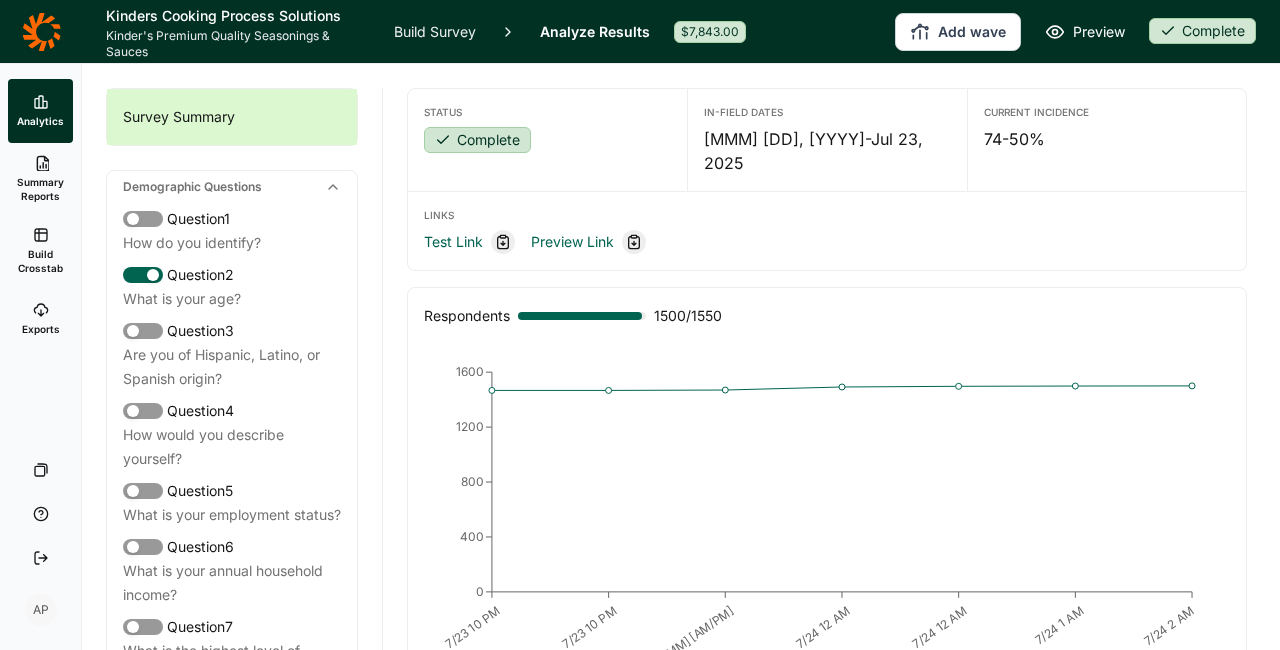 scroll, scrollTop: 100, scrollLeft: 0, axis: vertical 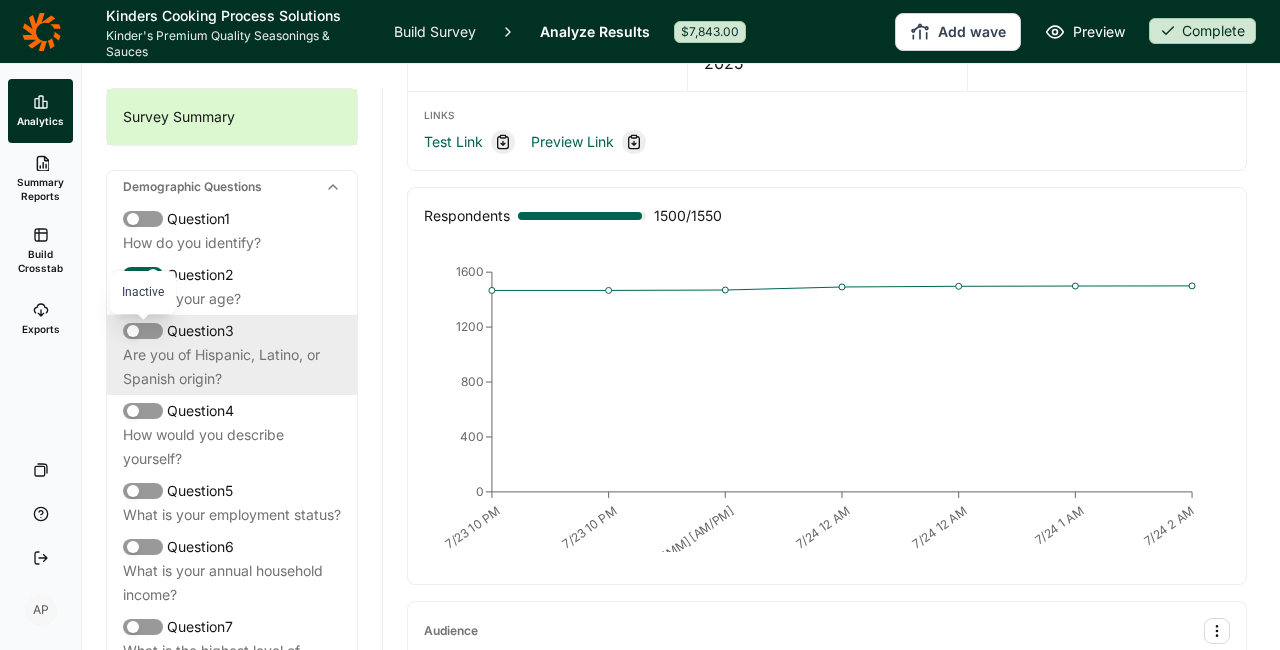 click at bounding box center [143, 331] 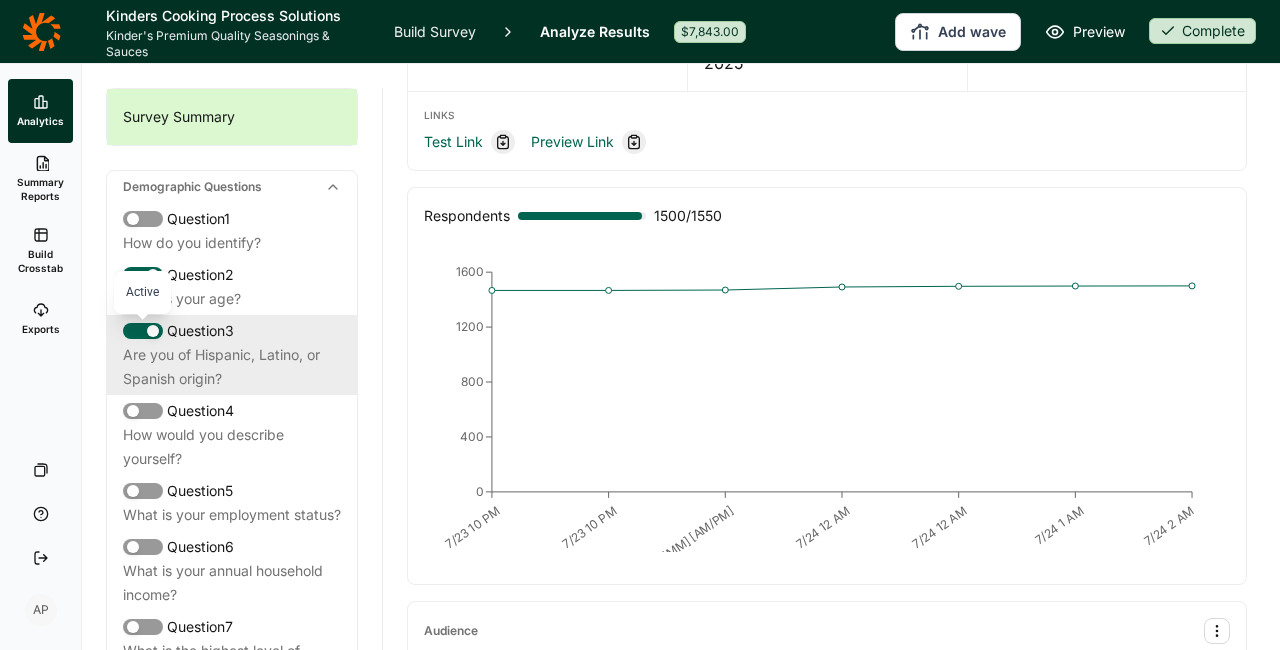 click at bounding box center (143, 331) 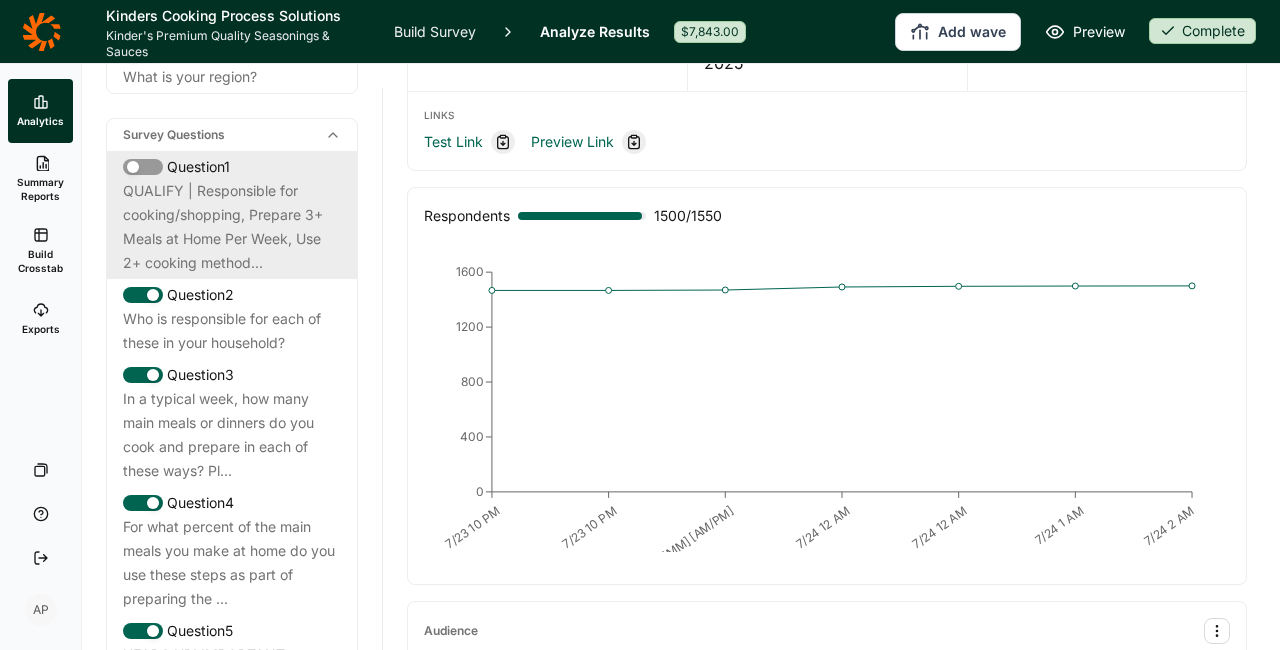 scroll, scrollTop: 900, scrollLeft: 0, axis: vertical 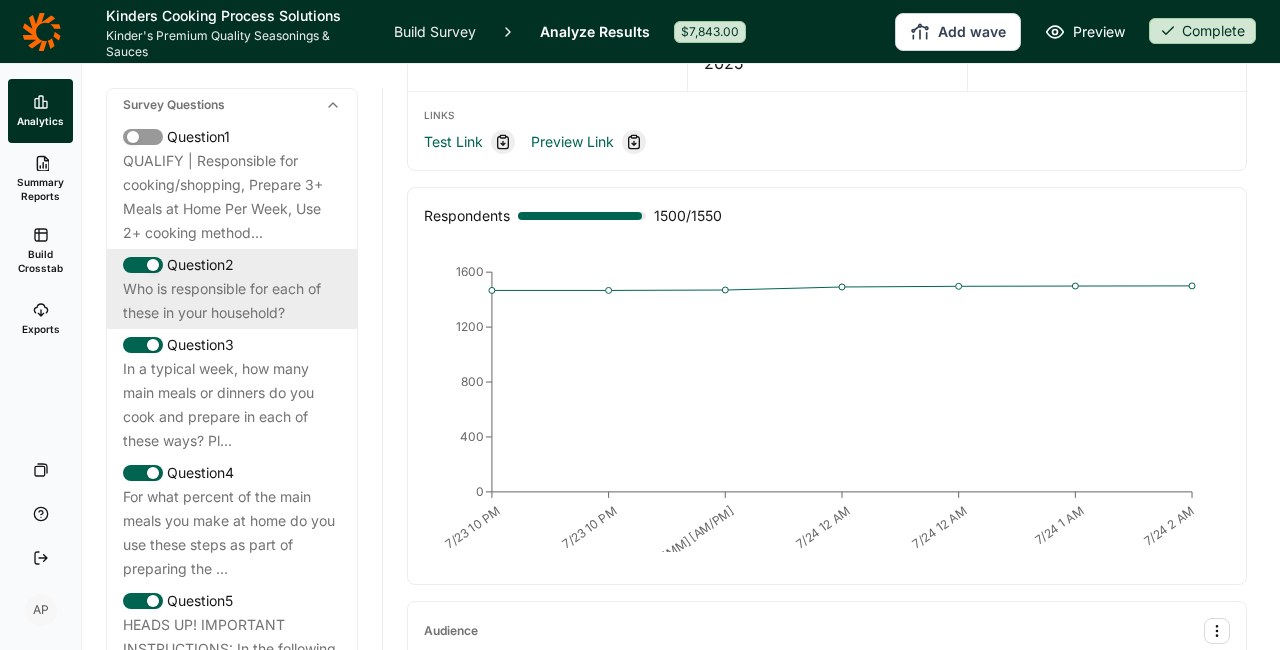 click on "Who is responsible for each of these  in your household?" at bounding box center (232, 301) 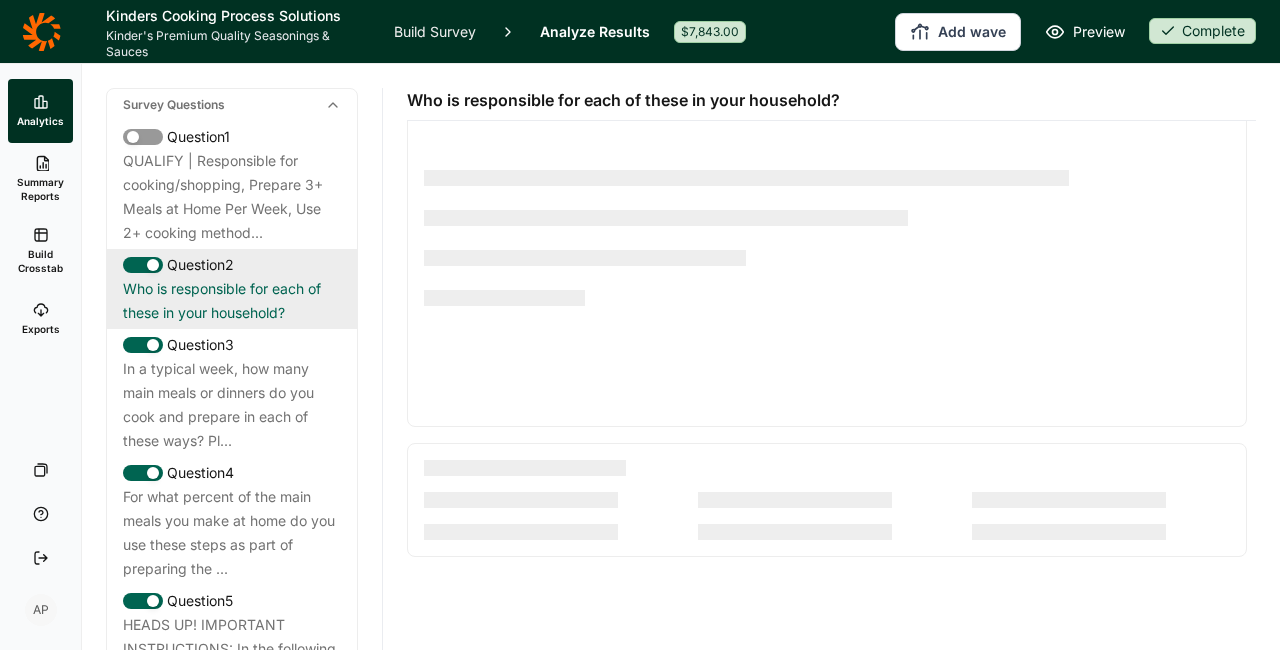 scroll, scrollTop: 40, scrollLeft: 0, axis: vertical 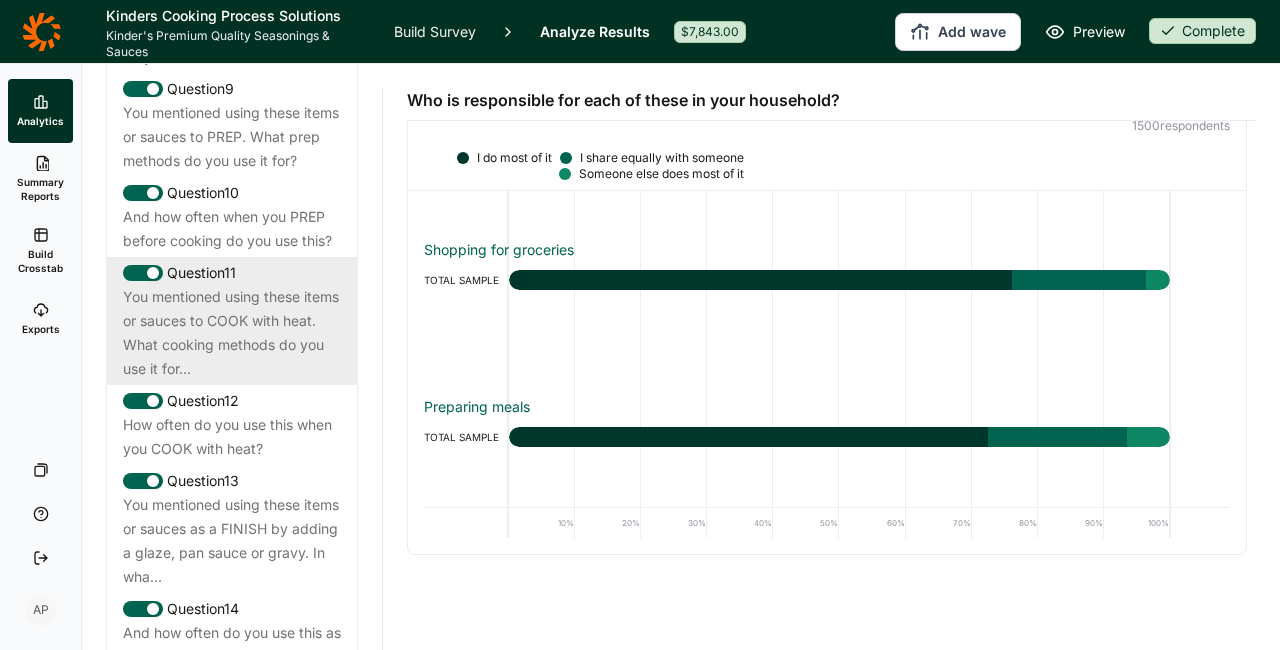click on "You mentioned using these items or sauces to COOK with heat.  What cooking methods do you use it for..." at bounding box center [232, 333] 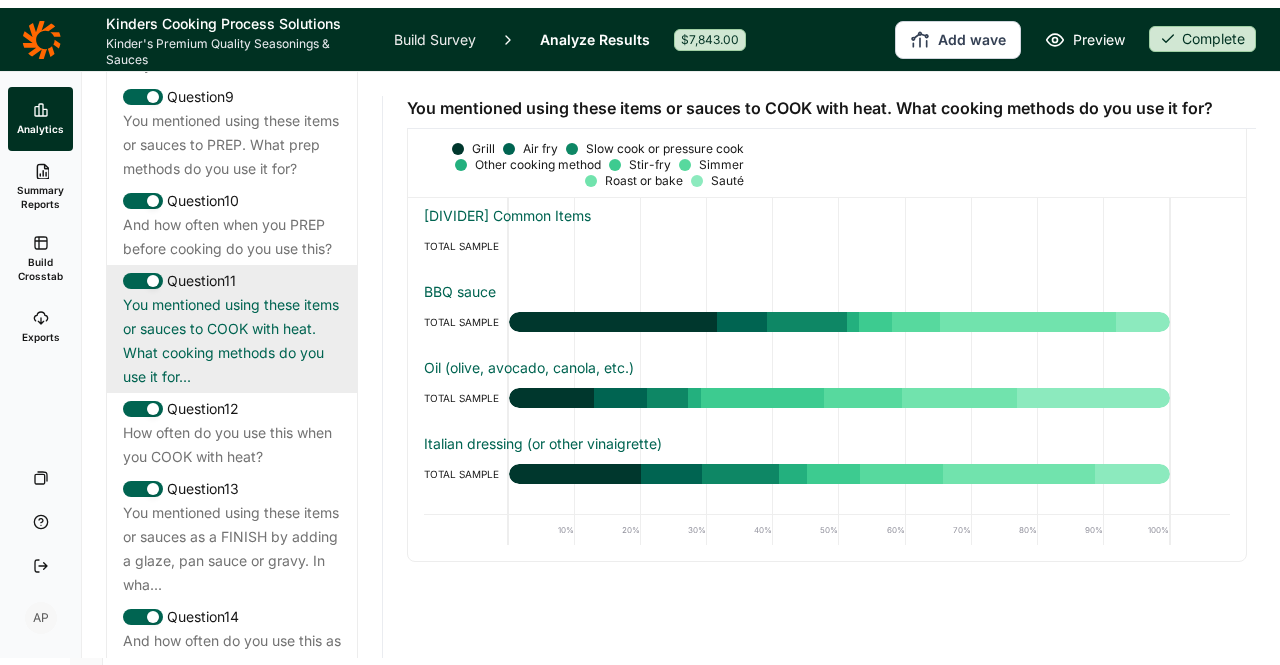 scroll, scrollTop: 56, scrollLeft: 0, axis: vertical 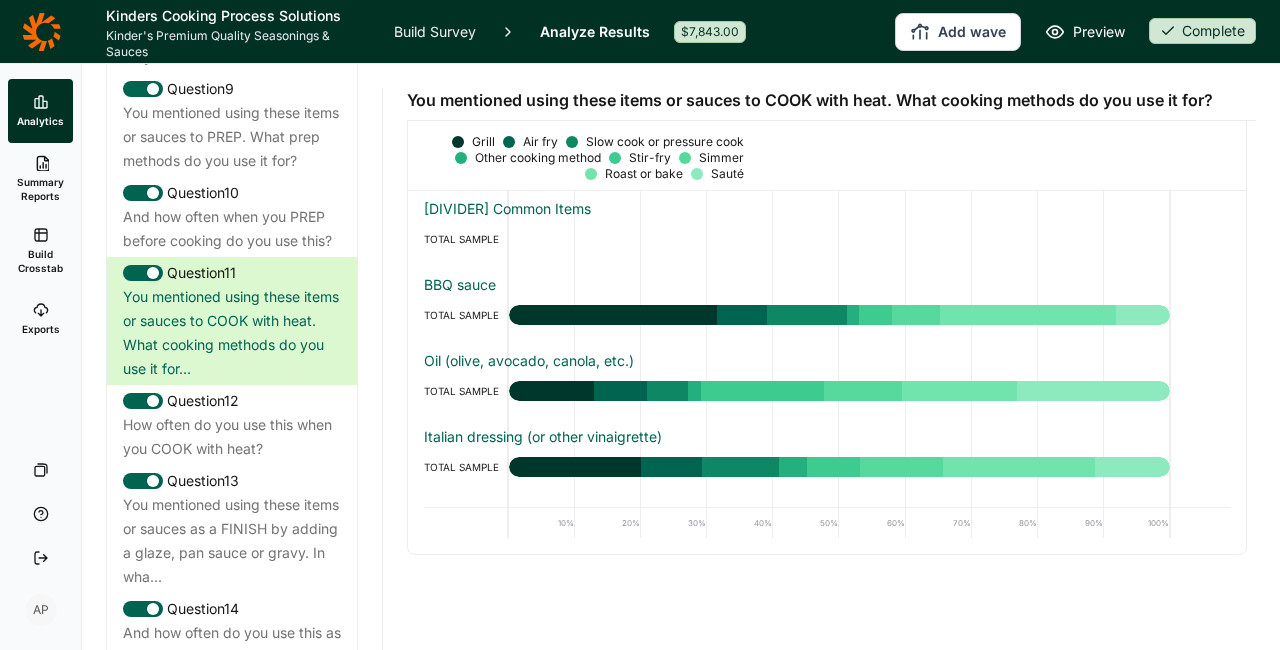 click 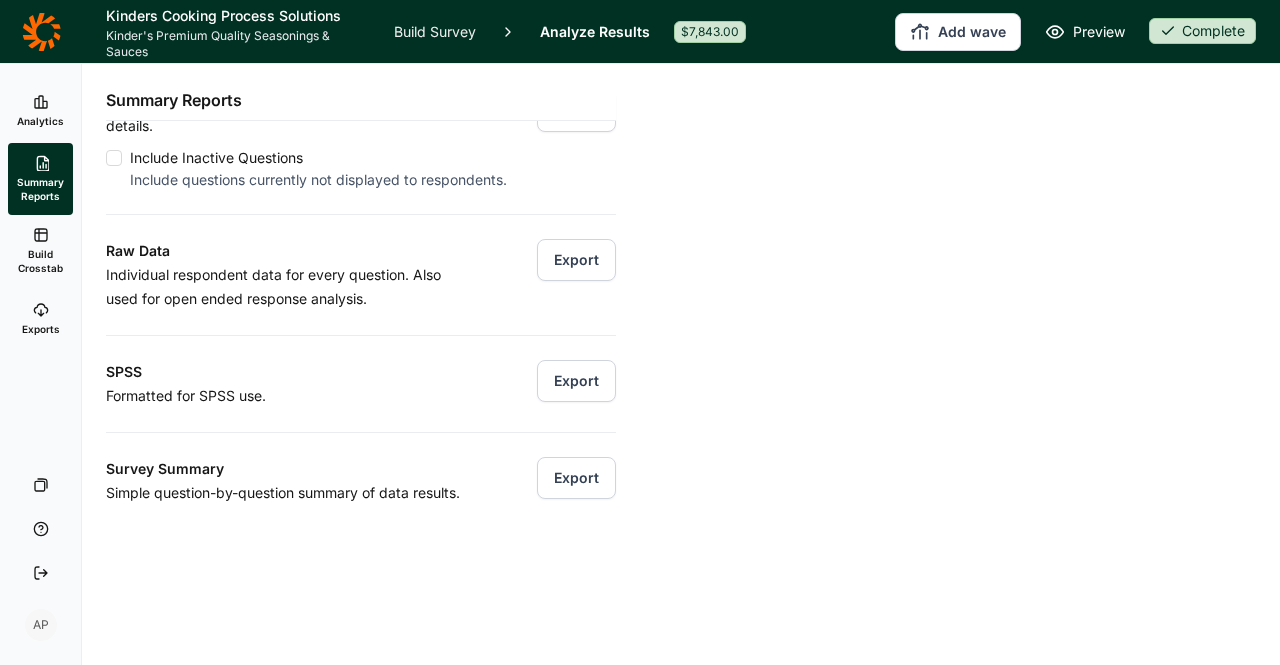 scroll, scrollTop: 93, scrollLeft: 0, axis: vertical 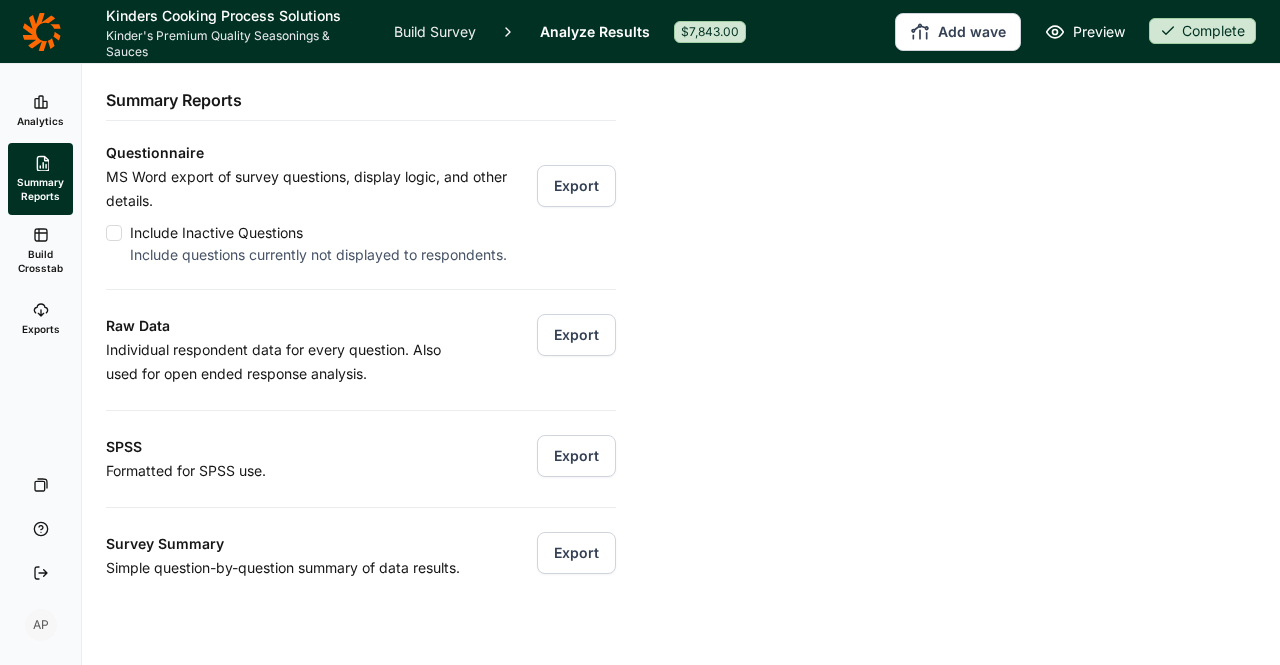click on "Build Crosstab" at bounding box center (40, 261) 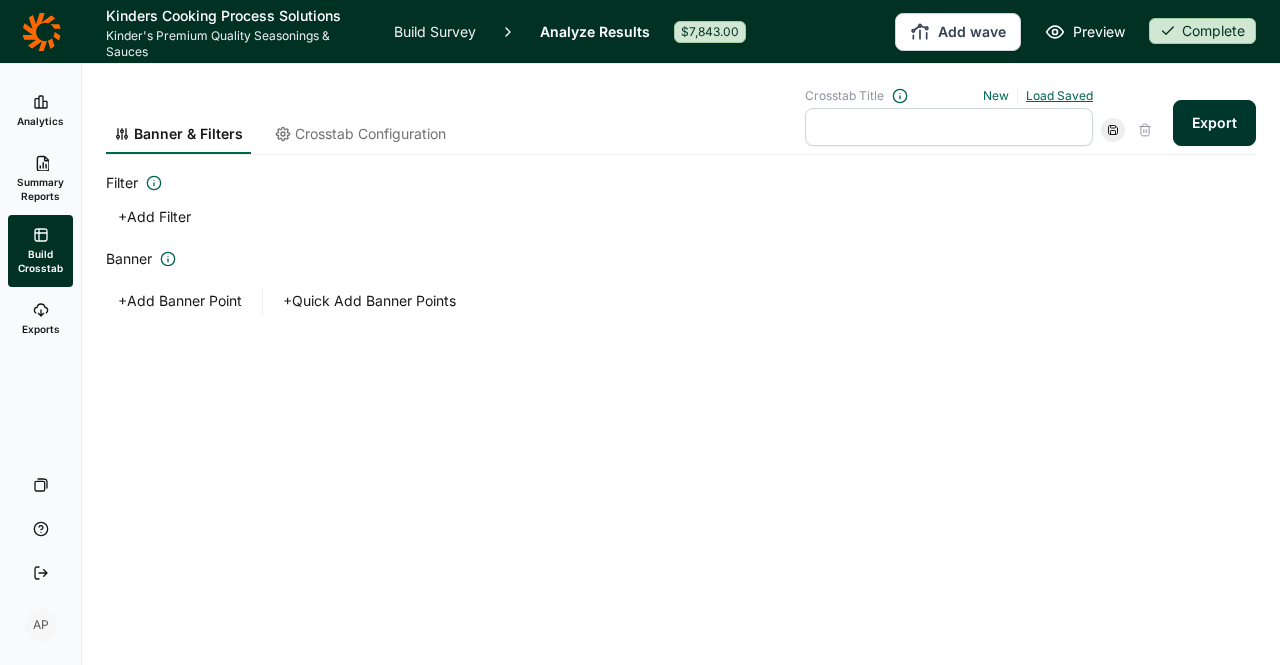 click on "Load Saved" at bounding box center [1059, 95] 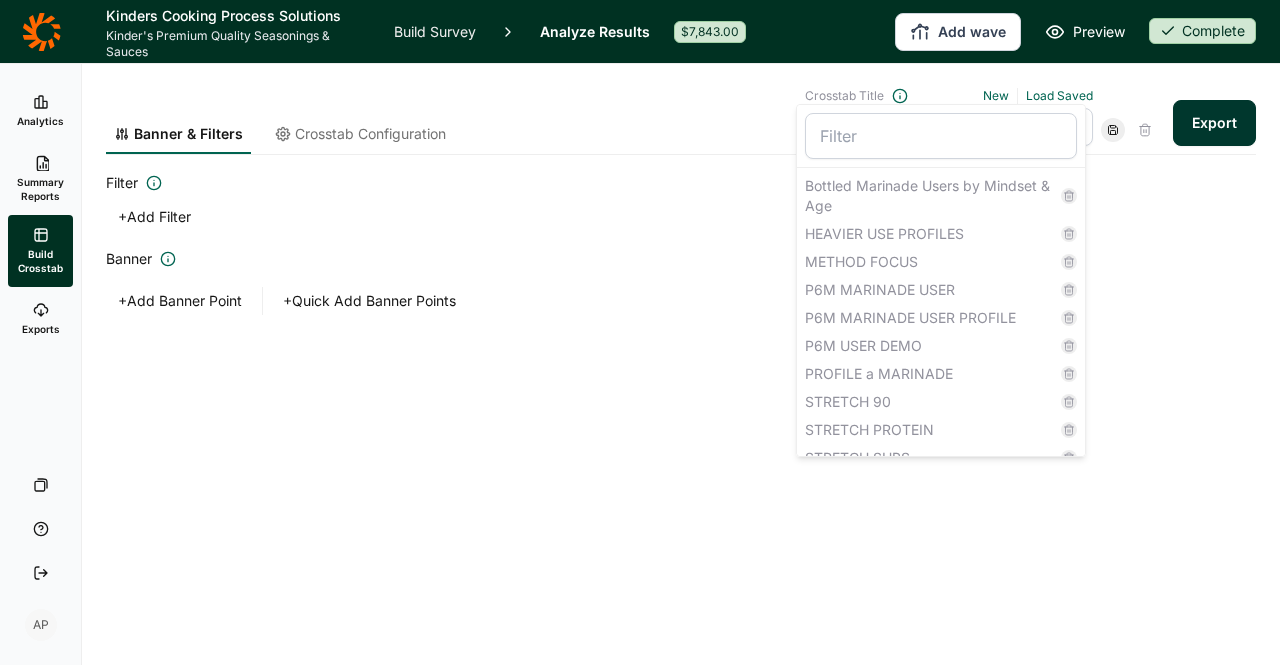 scroll, scrollTop: 20, scrollLeft: 0, axis: vertical 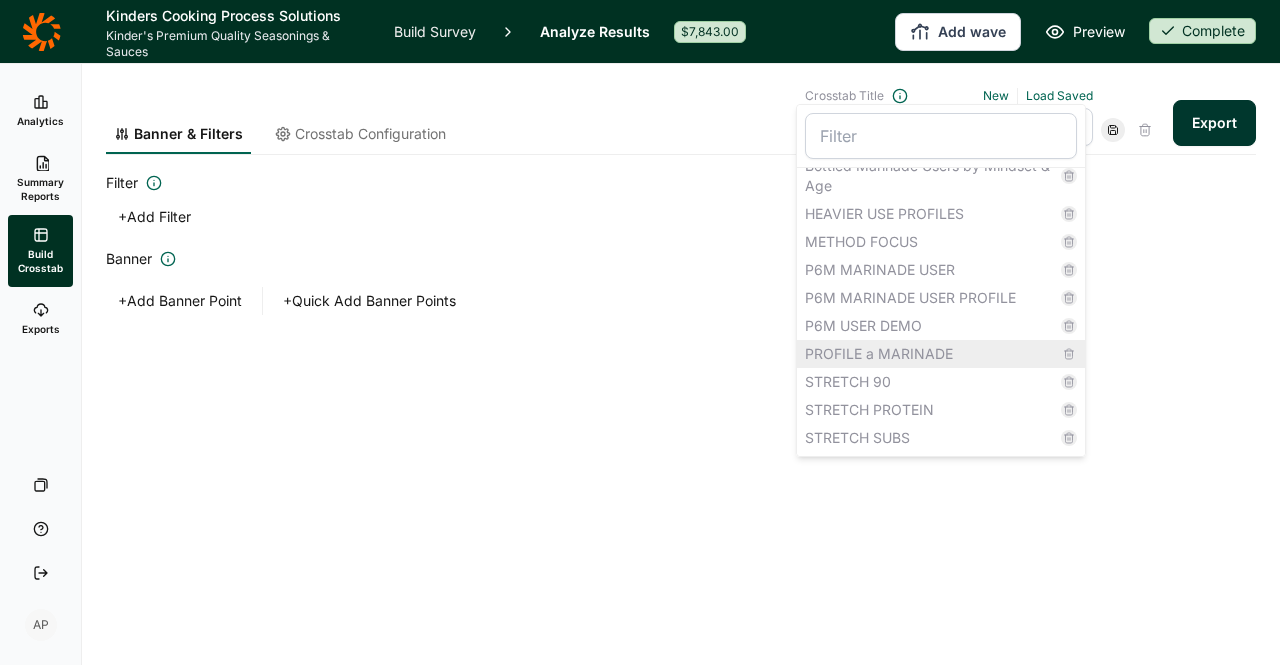 click on "STRETCH 90" at bounding box center (941, 382) 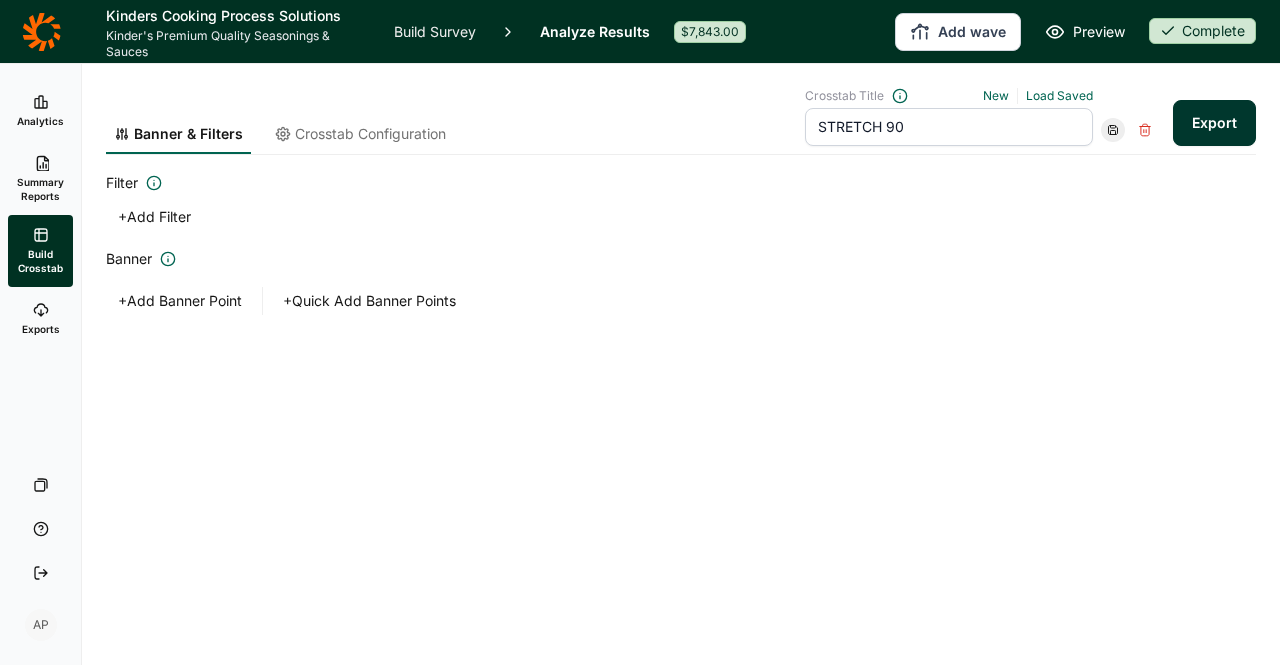 click on "STRETCH 90" at bounding box center [949, 127] 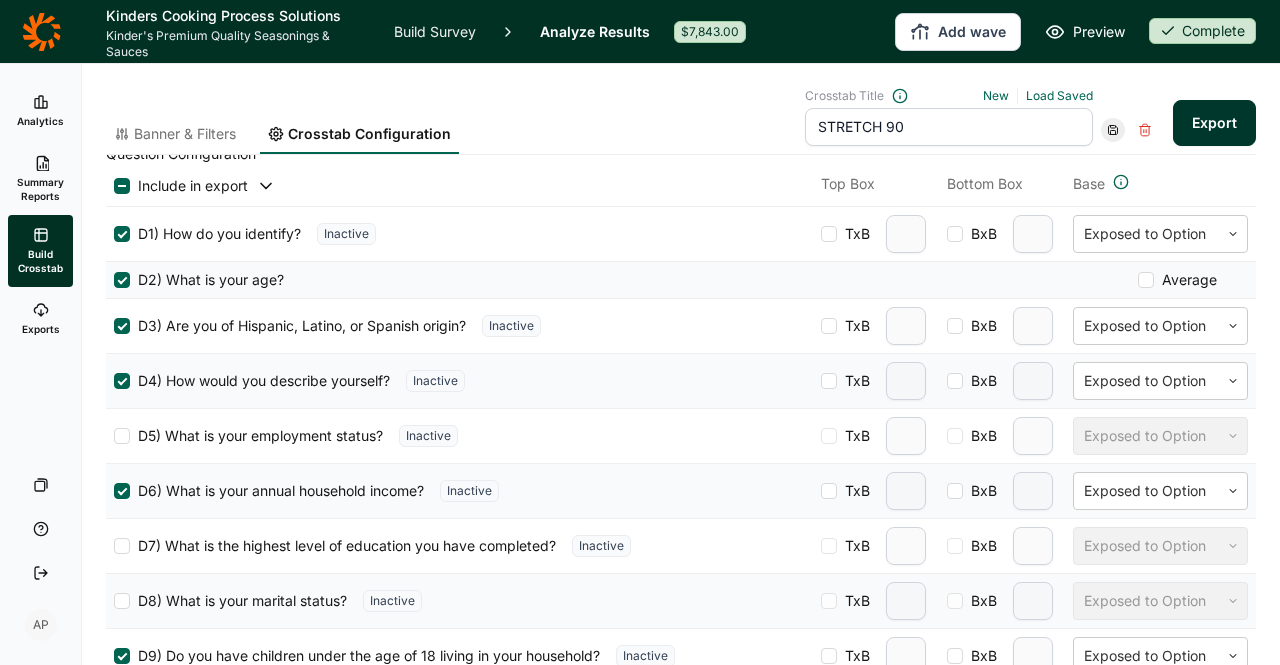 scroll, scrollTop: 0, scrollLeft: 0, axis: both 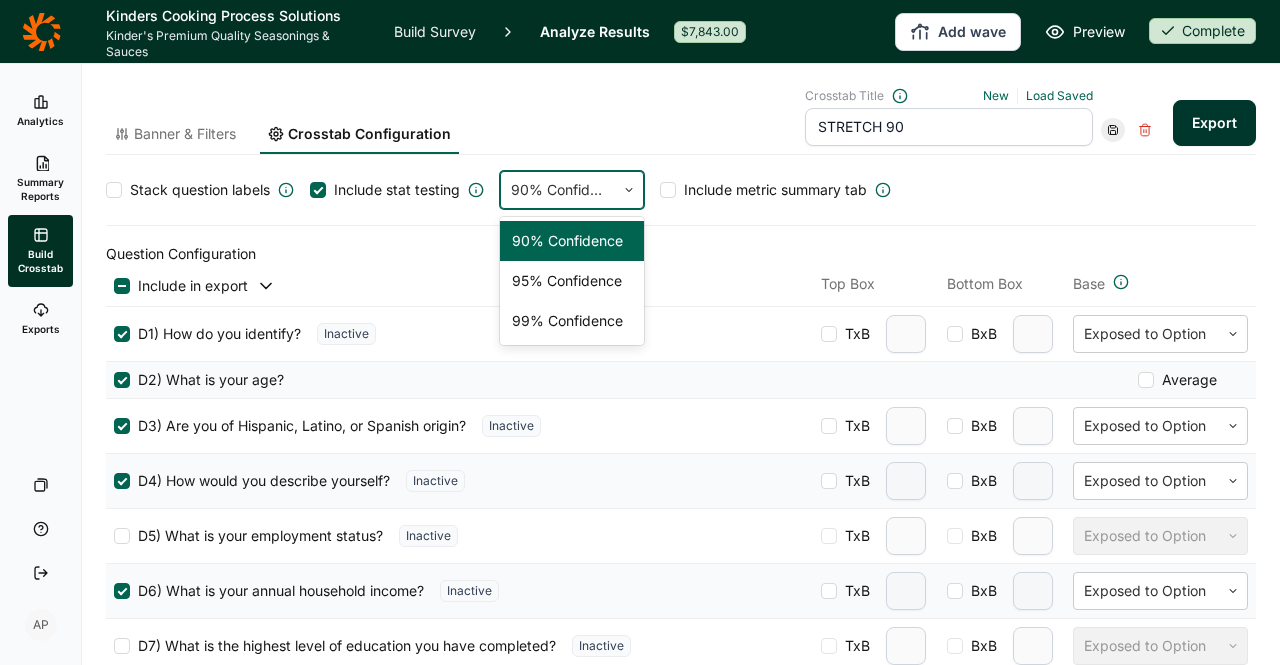 click at bounding box center [629, 190] 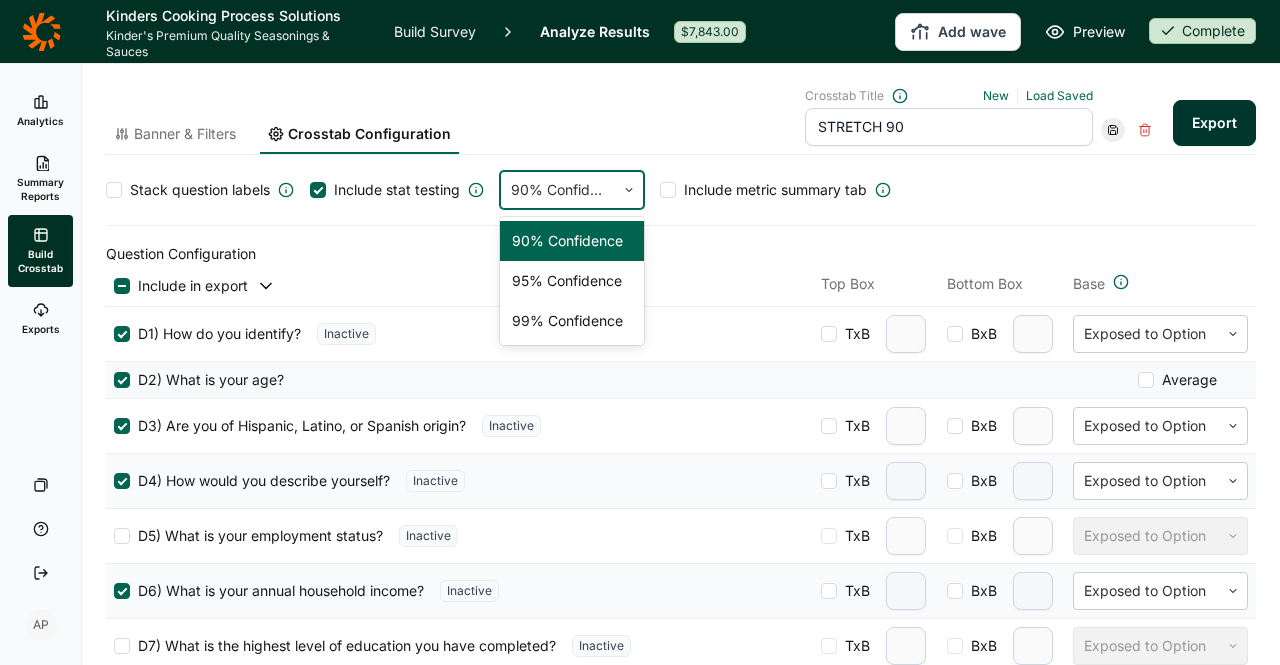 click at bounding box center (629, 190) 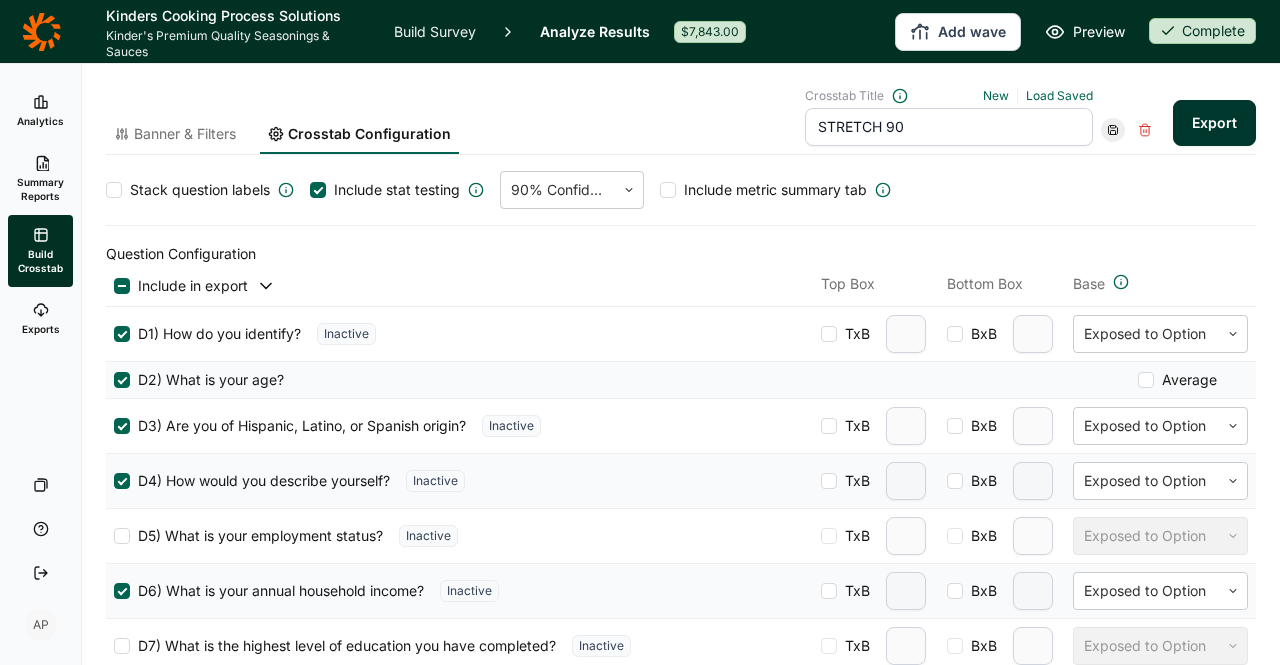 click on "Question Configuration" at bounding box center (681, 254) 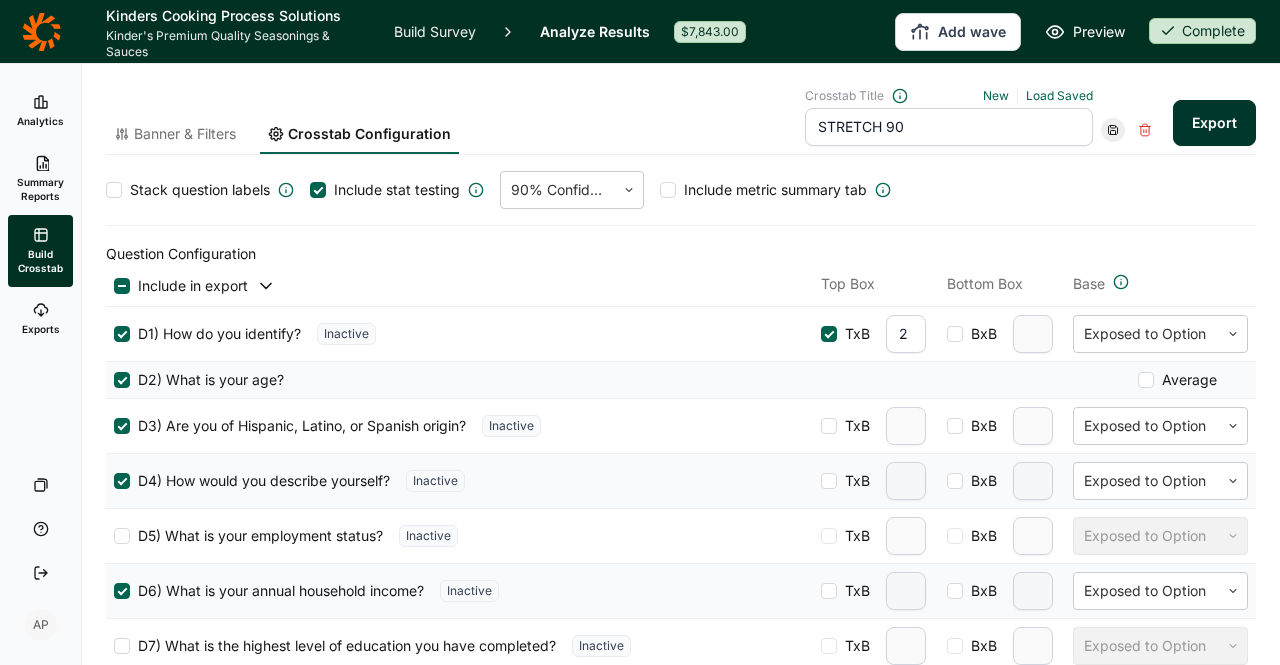 click at bounding box center [830, 334] 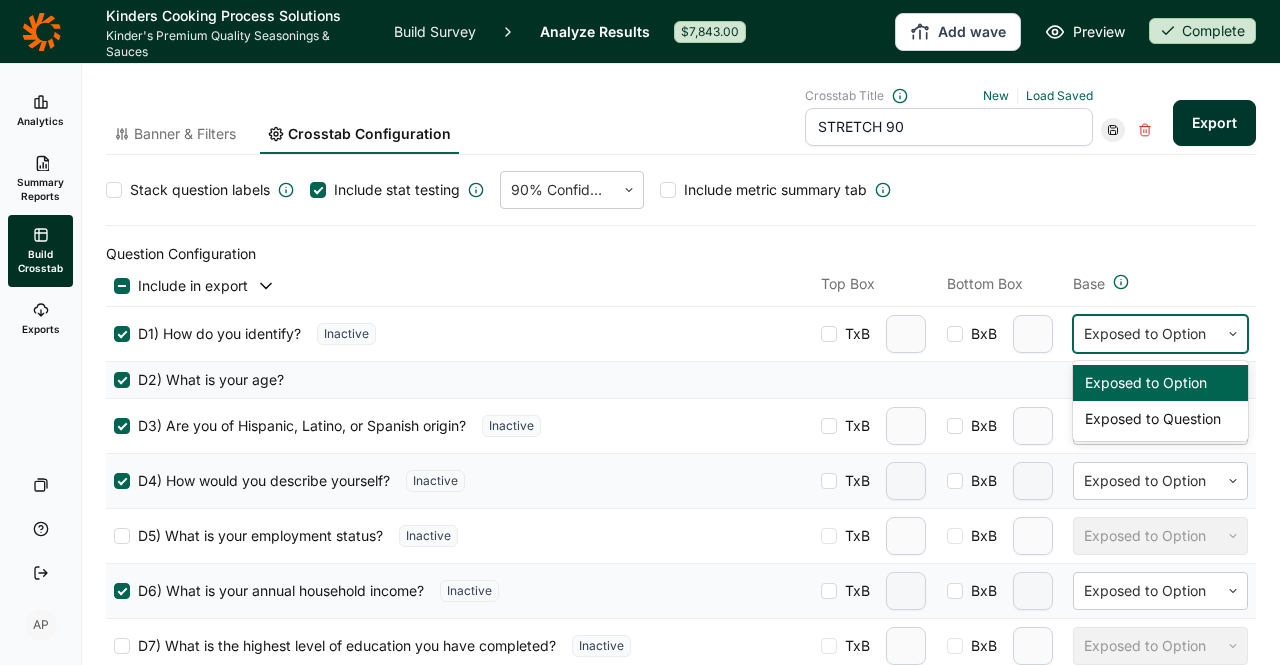click on "Exposed to Option" at bounding box center (1146, 334) 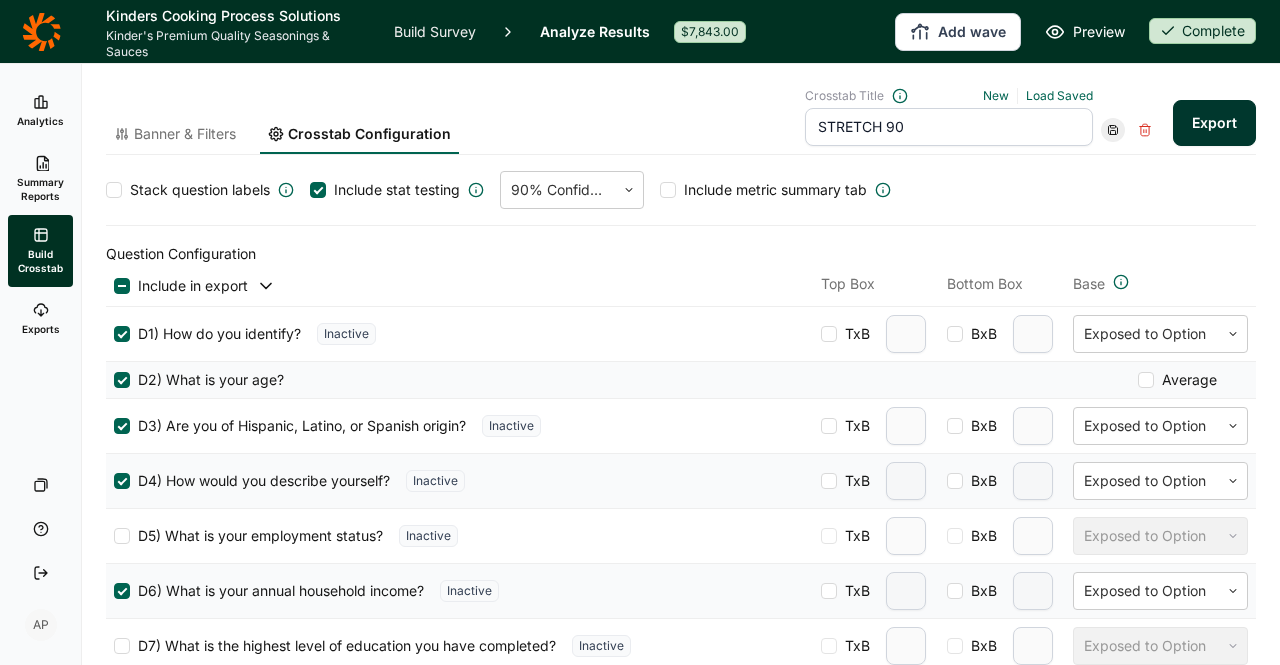click on "Base" at bounding box center (1160, 286) 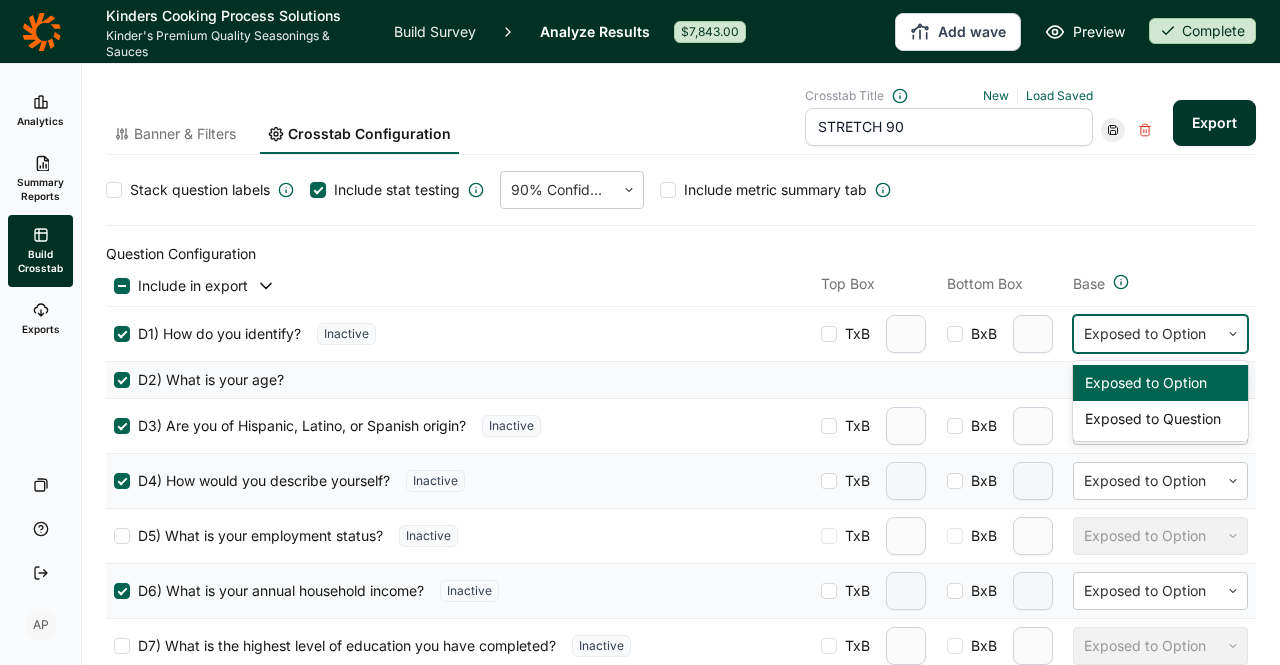click at bounding box center [1233, 334] 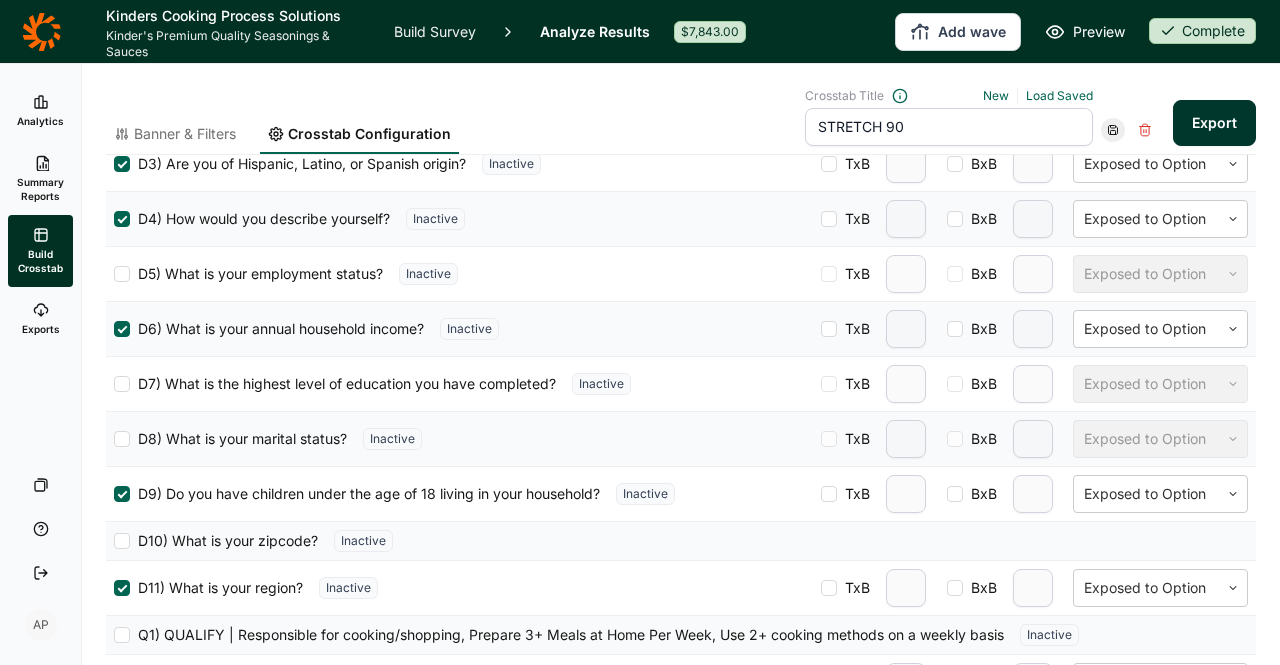 scroll, scrollTop: 0, scrollLeft: 0, axis: both 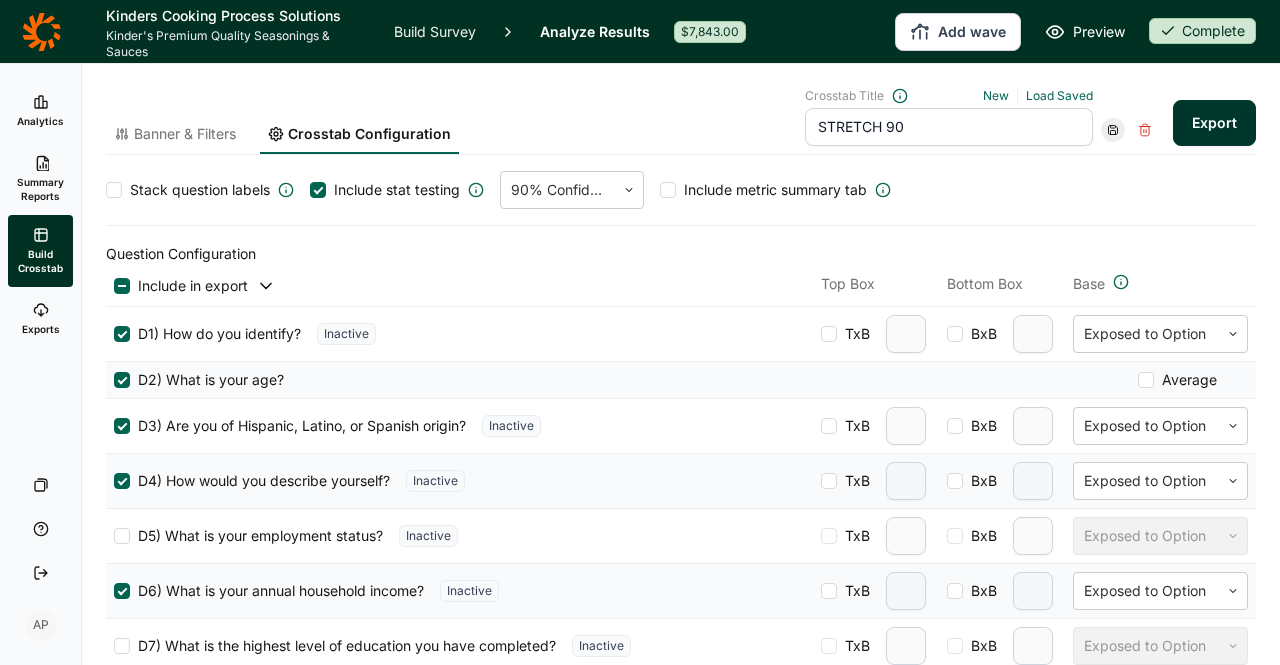 click on "Average" at bounding box center (1185, 380) 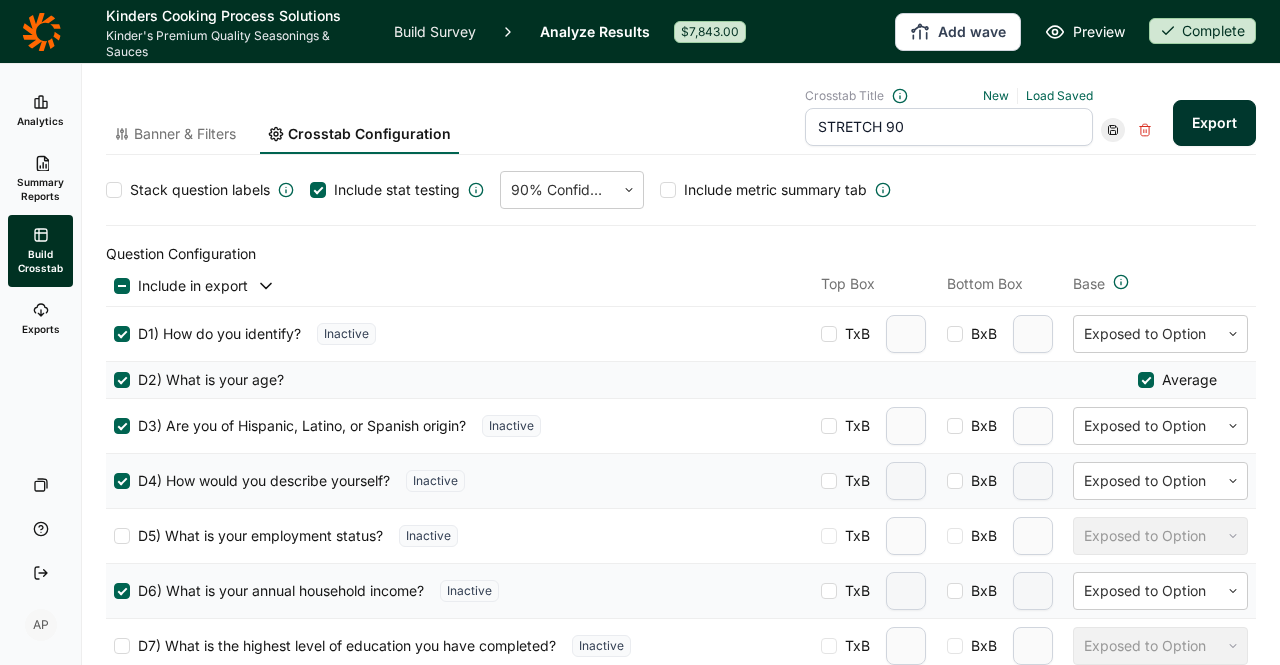 click on "Average" at bounding box center [1185, 380] 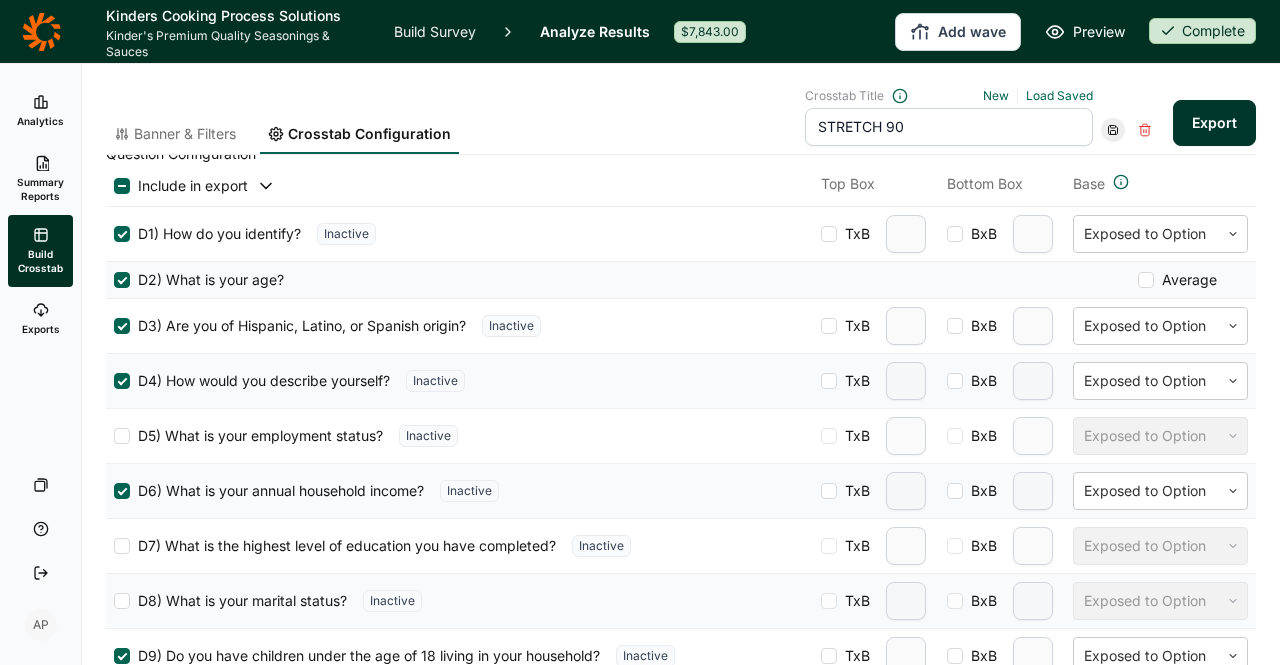 scroll, scrollTop: 0, scrollLeft: 0, axis: both 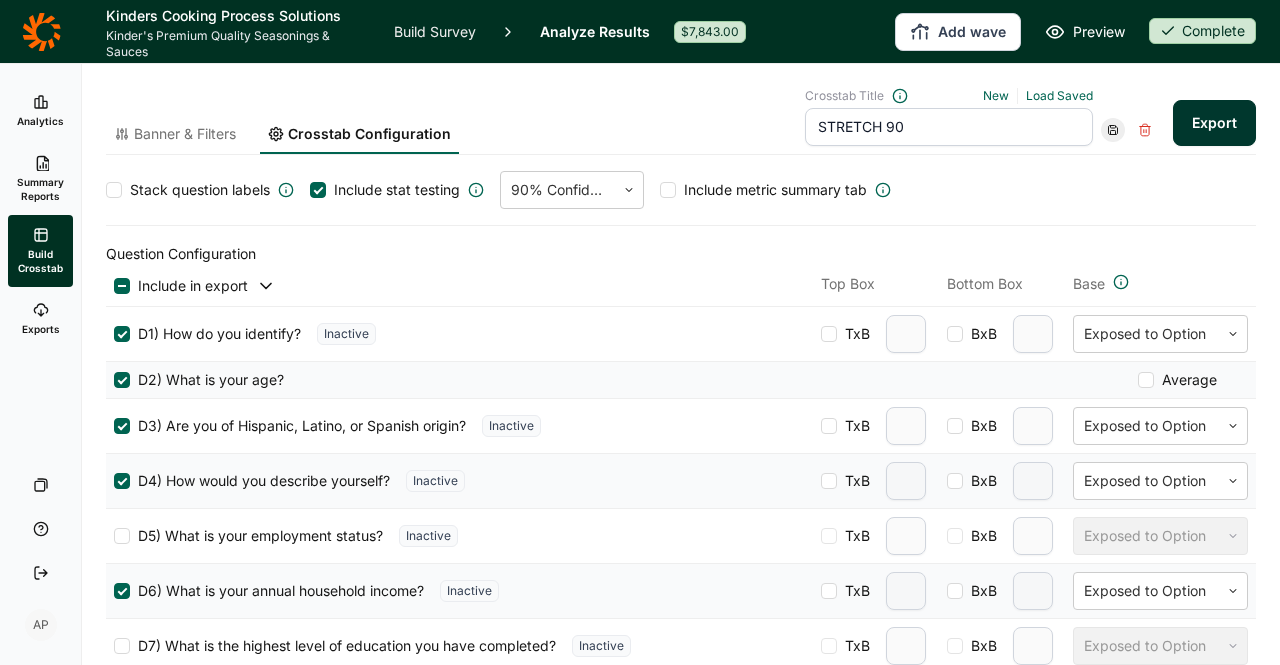 click on "Average" at bounding box center (1185, 380) 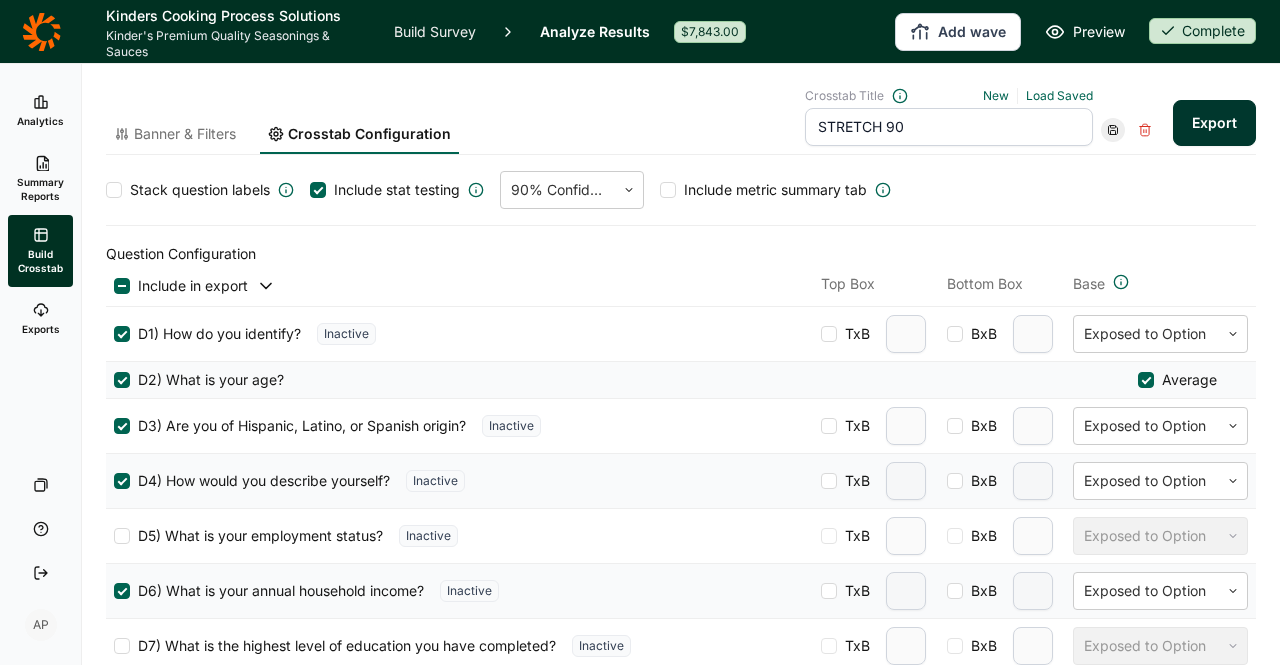 click on "Average" at bounding box center [1185, 380] 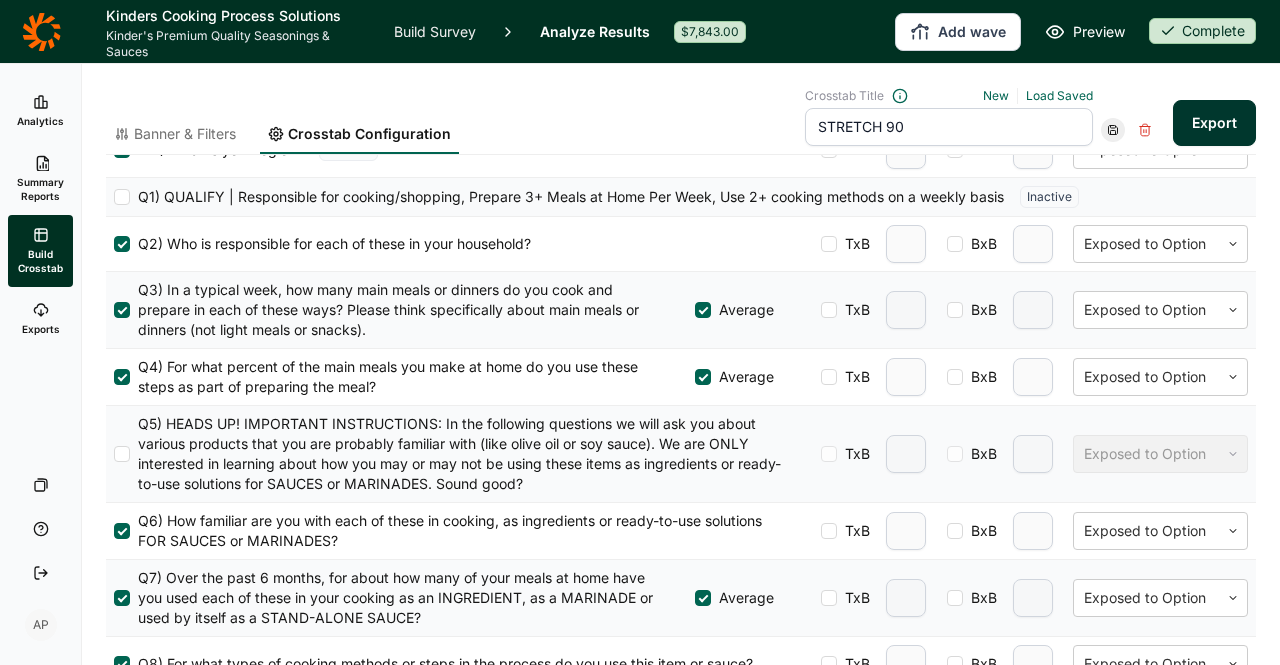 scroll, scrollTop: 800, scrollLeft: 0, axis: vertical 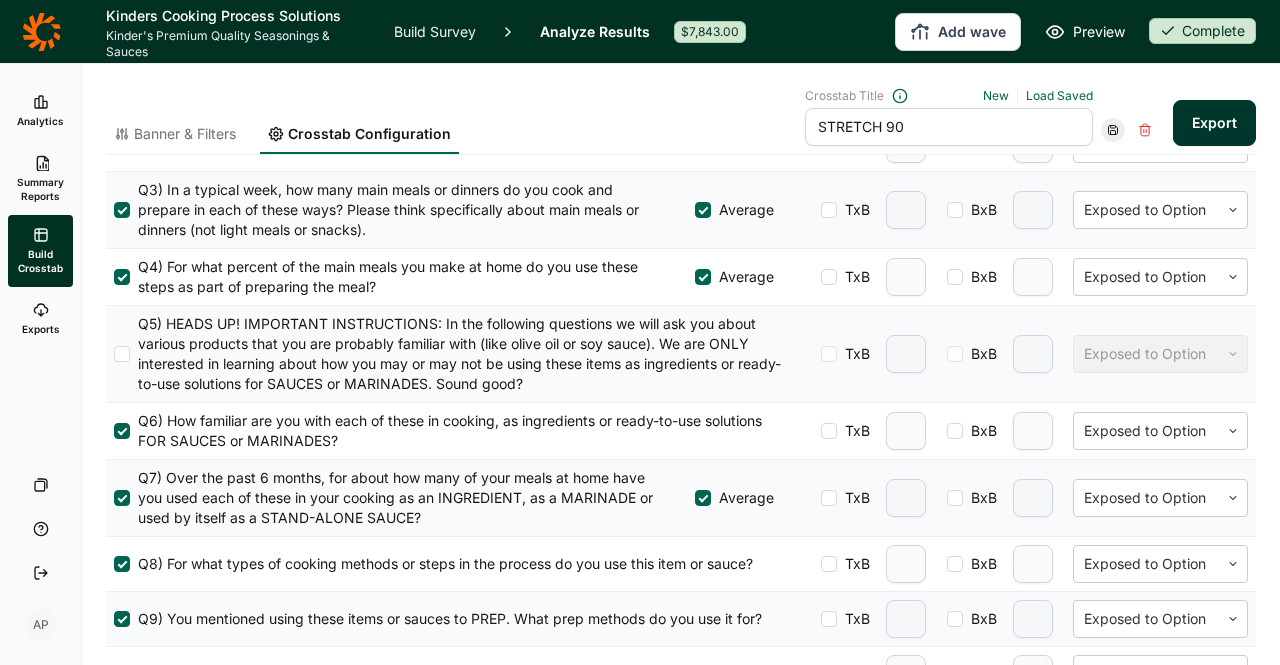 click at bounding box center (829, 498) 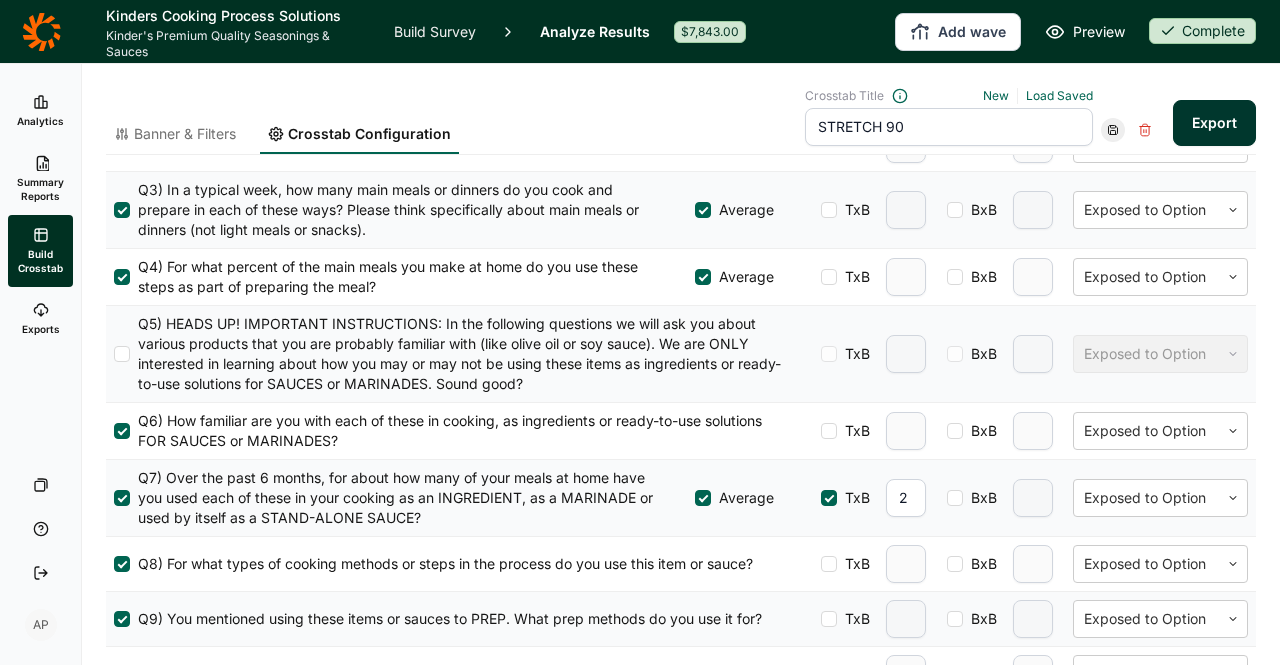 click at bounding box center (829, 498) 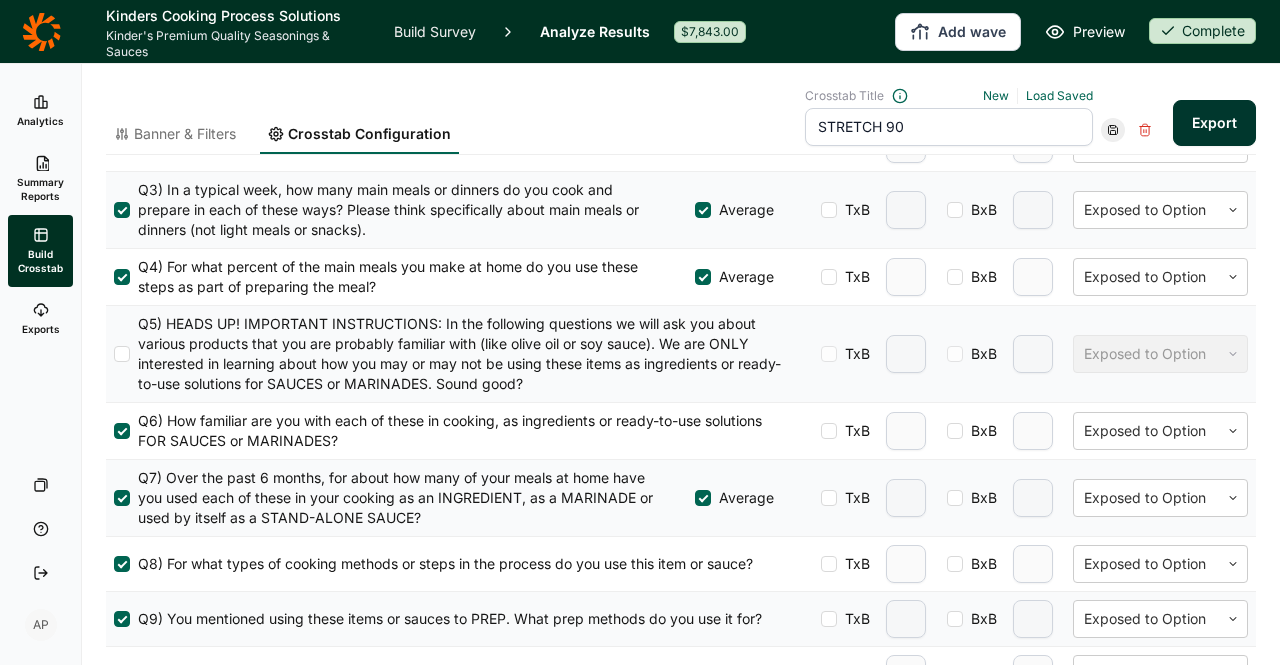 click on "STRETCH 90" at bounding box center [949, 127] 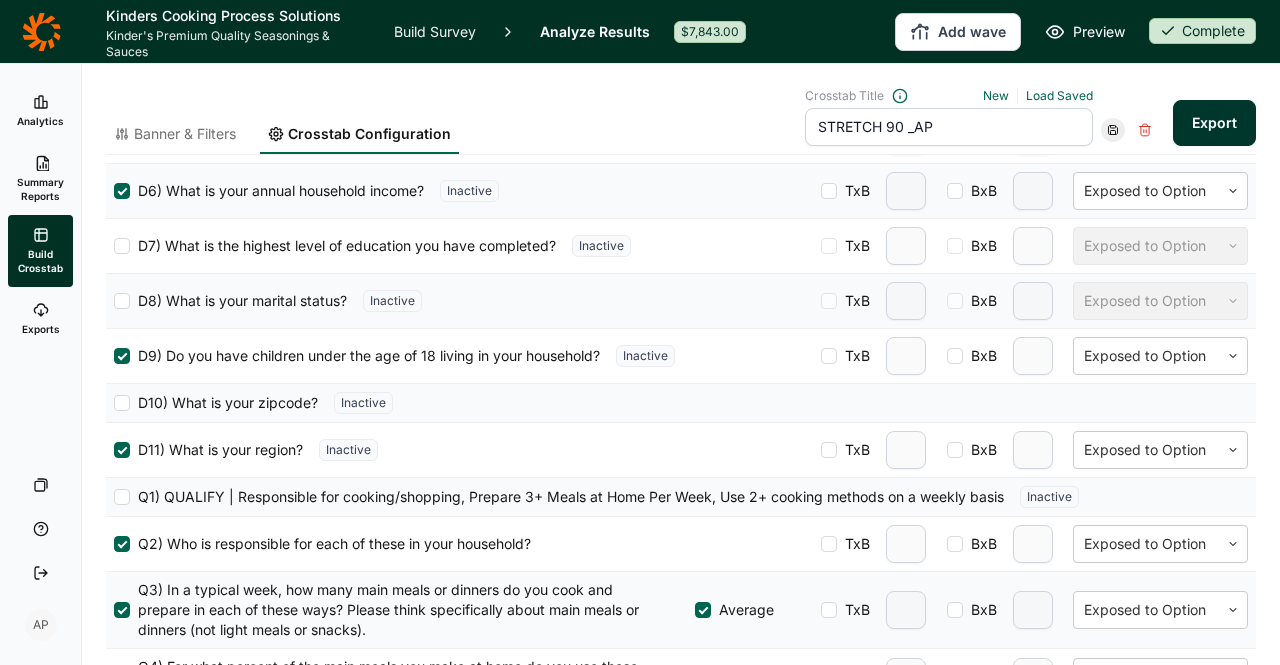 scroll, scrollTop: 0, scrollLeft: 0, axis: both 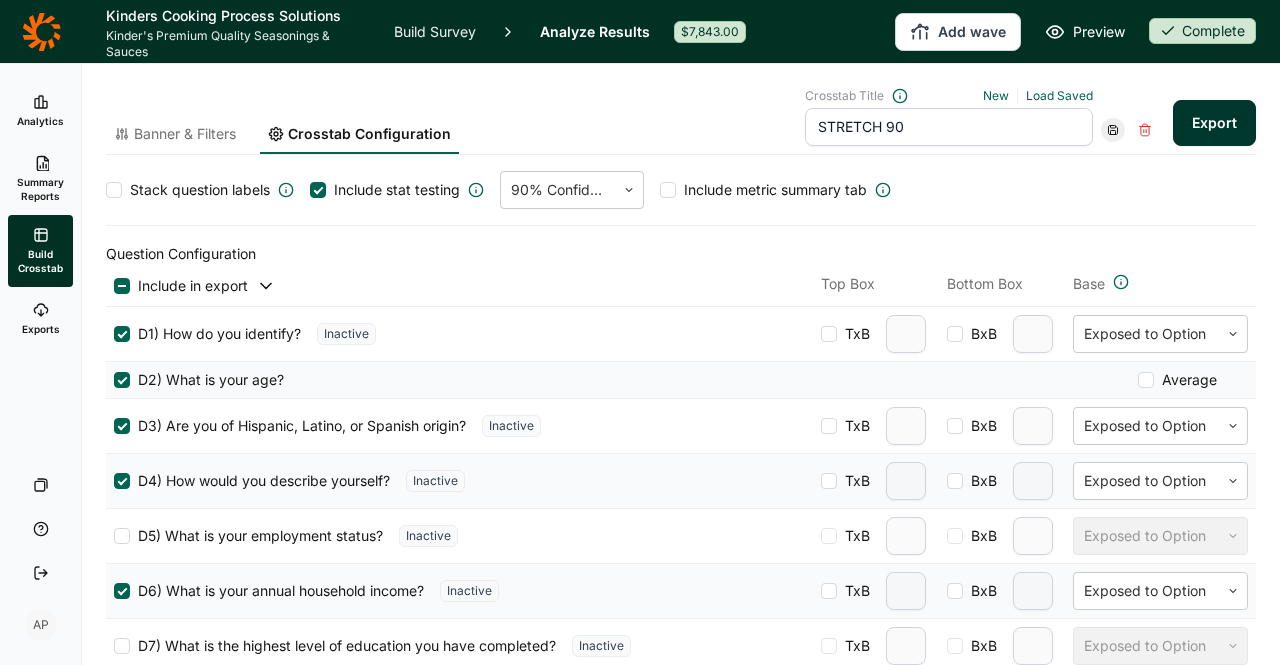 click on "Stack question labels Include stat testing 90% Confidence Include metric summary tab" at bounding box center (681, 190) 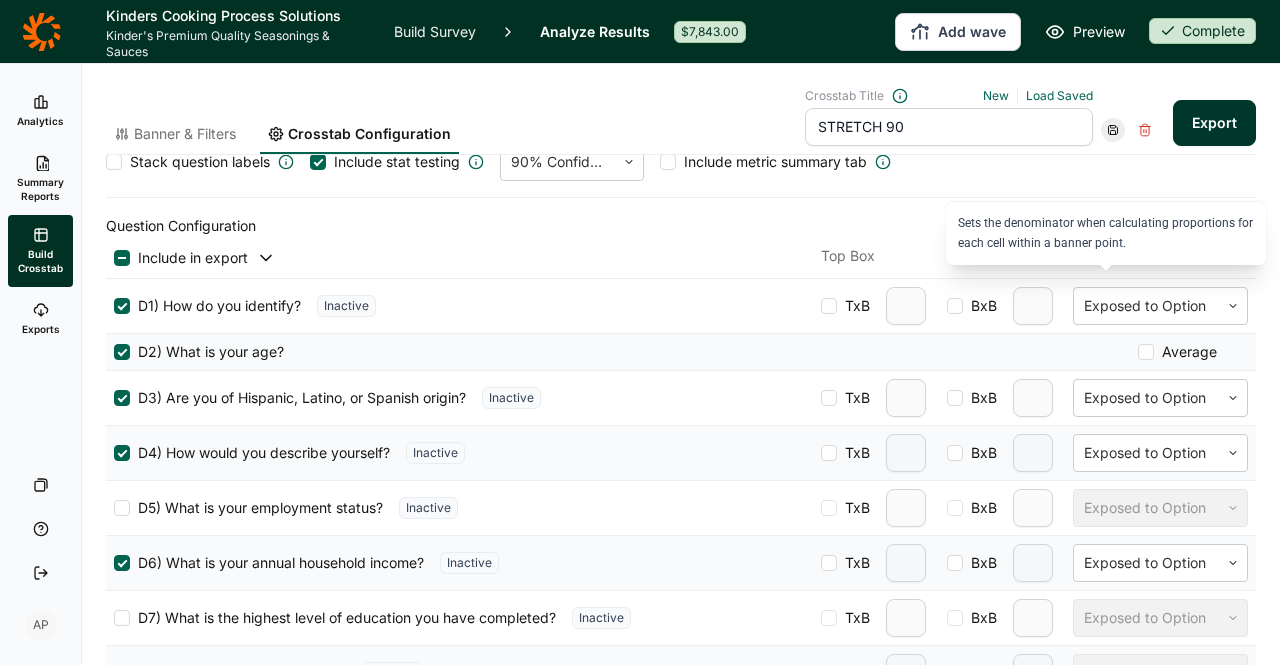 scroll, scrollTop: 0, scrollLeft: 0, axis: both 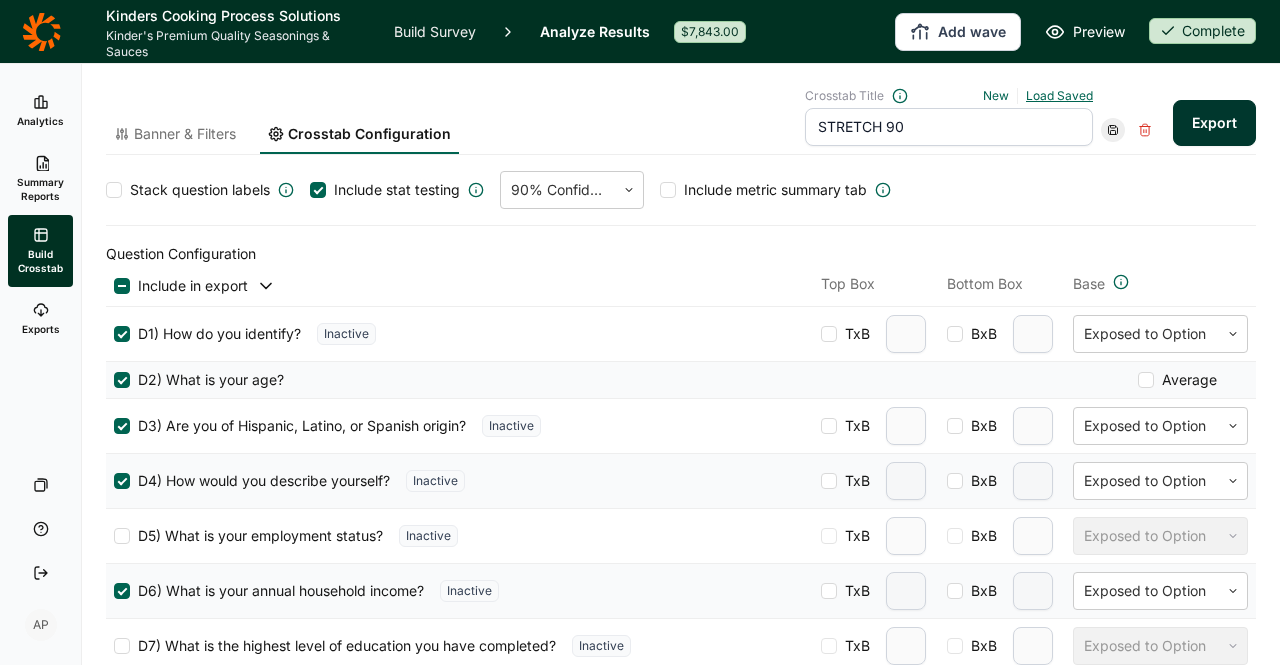 click on "Load Saved" at bounding box center [1059, 95] 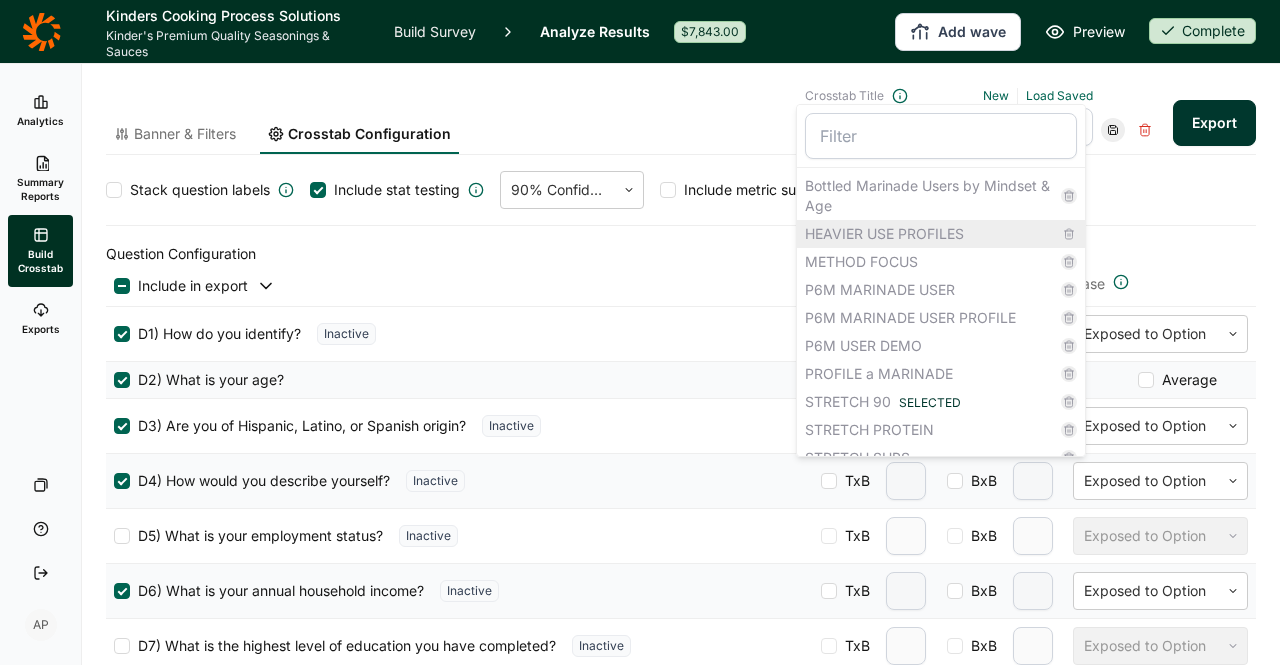 click on "HEAVIER USE PROFILES" at bounding box center (941, 234) 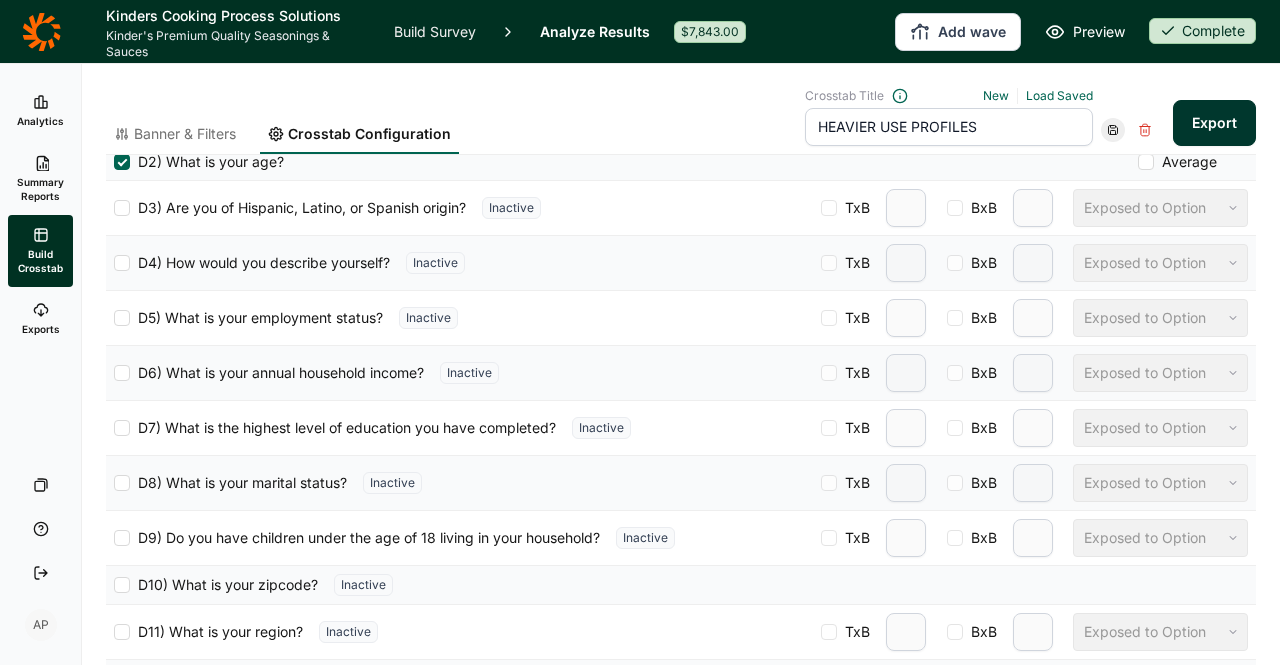 scroll, scrollTop: 0, scrollLeft: 0, axis: both 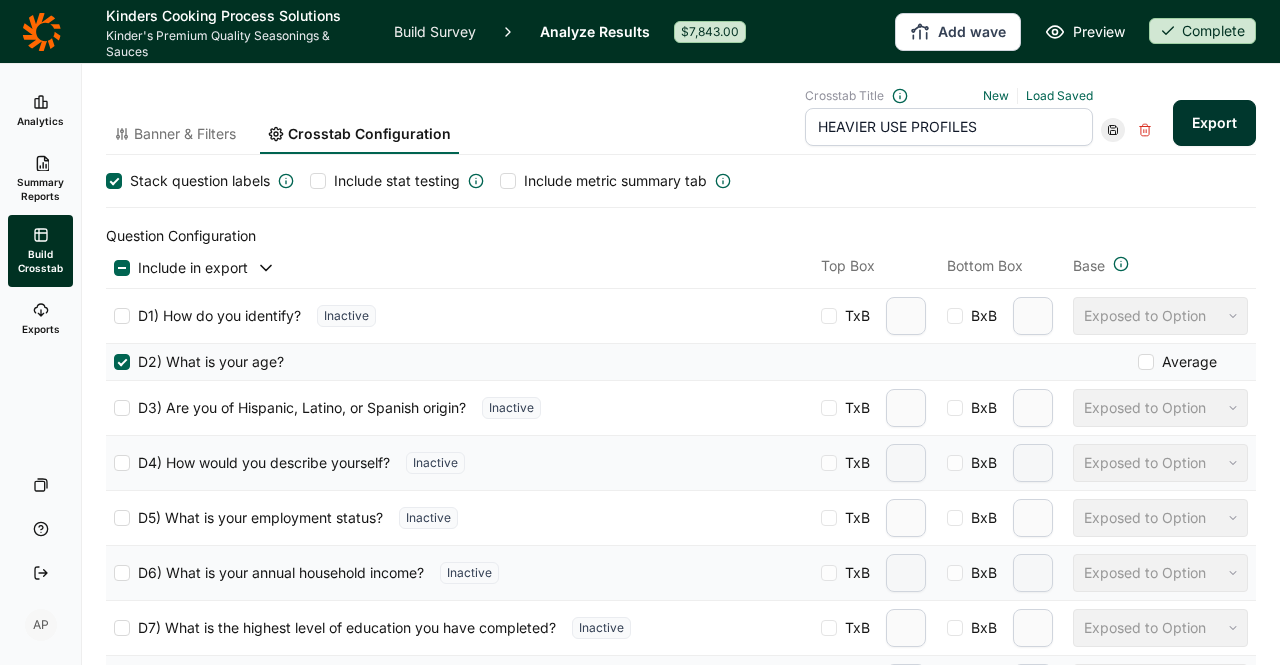 click on "Banner & Filters" at bounding box center [185, 134] 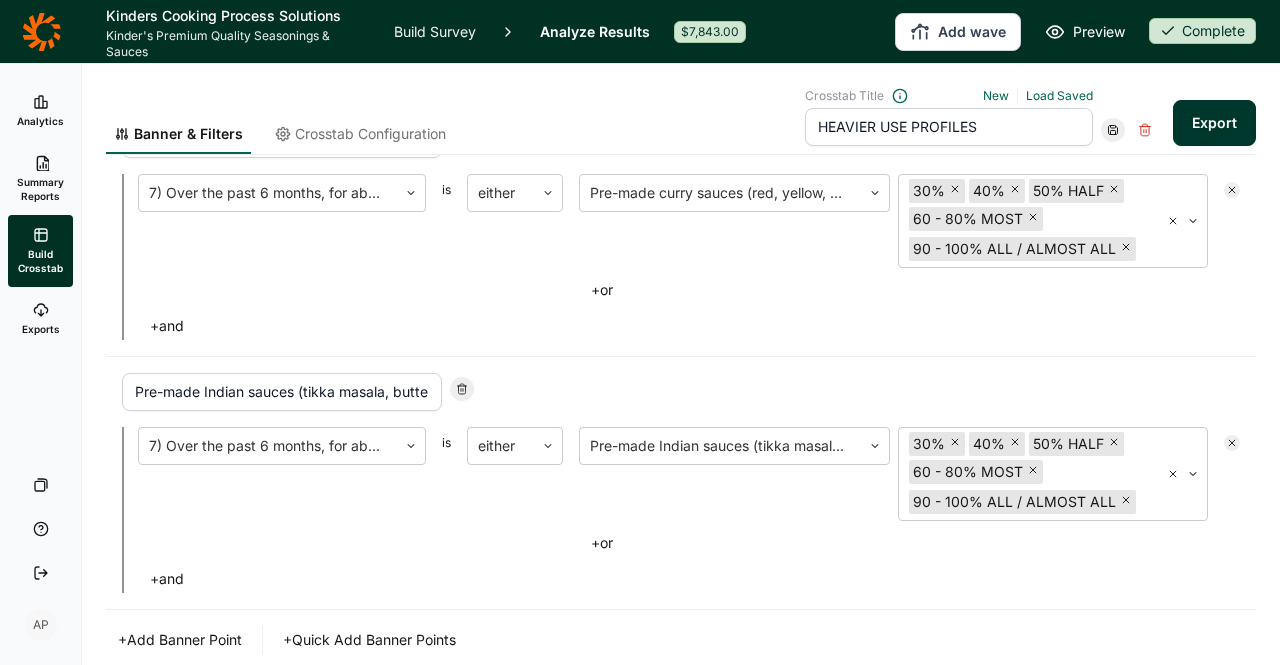 scroll, scrollTop: 7704, scrollLeft: 0, axis: vertical 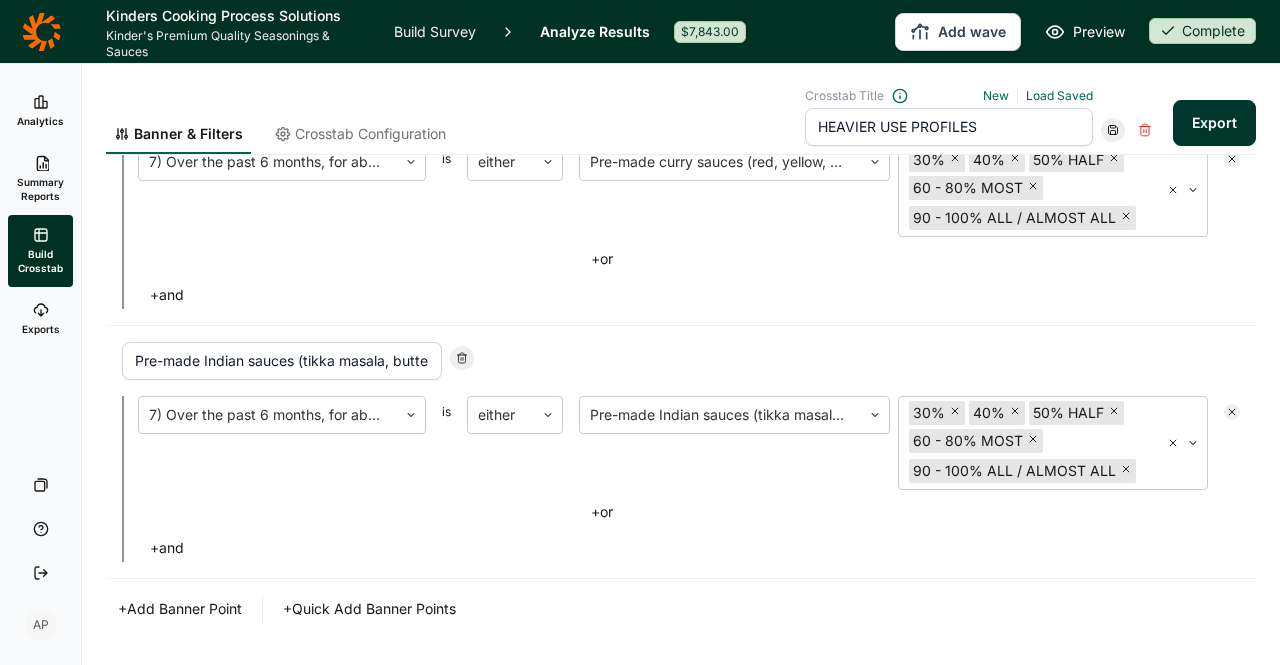 click on "+ Quick Add Banner Points" at bounding box center (369, 609) 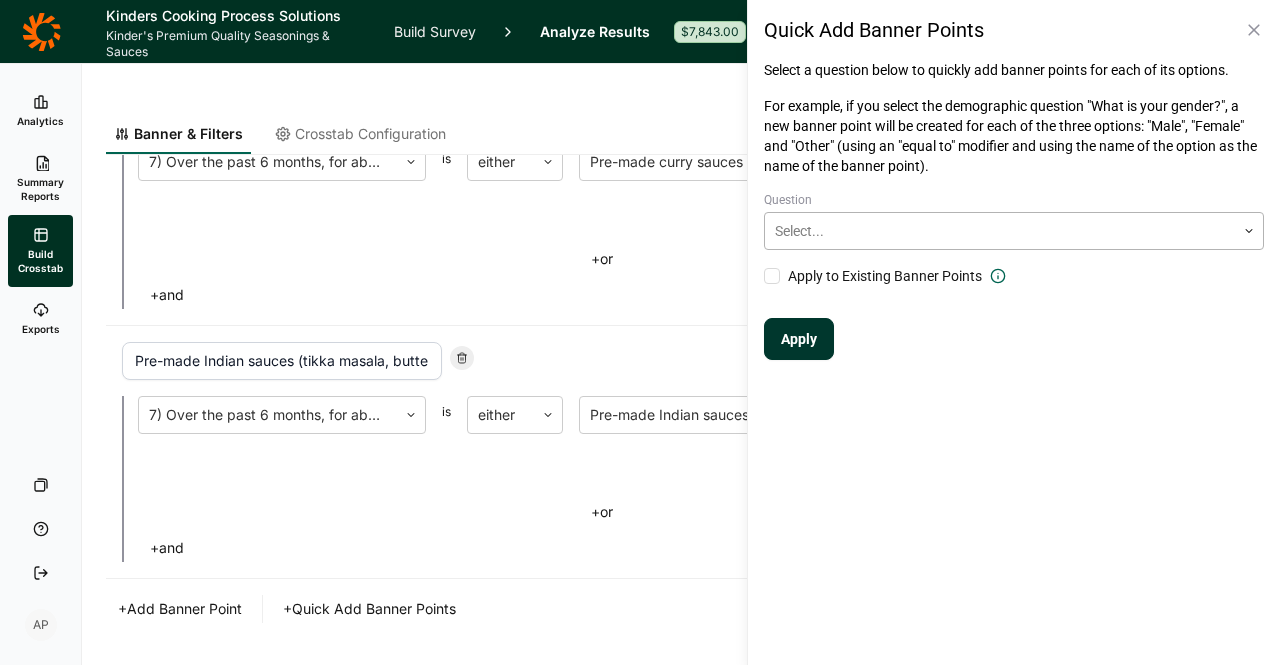click at bounding box center [1000, 231] 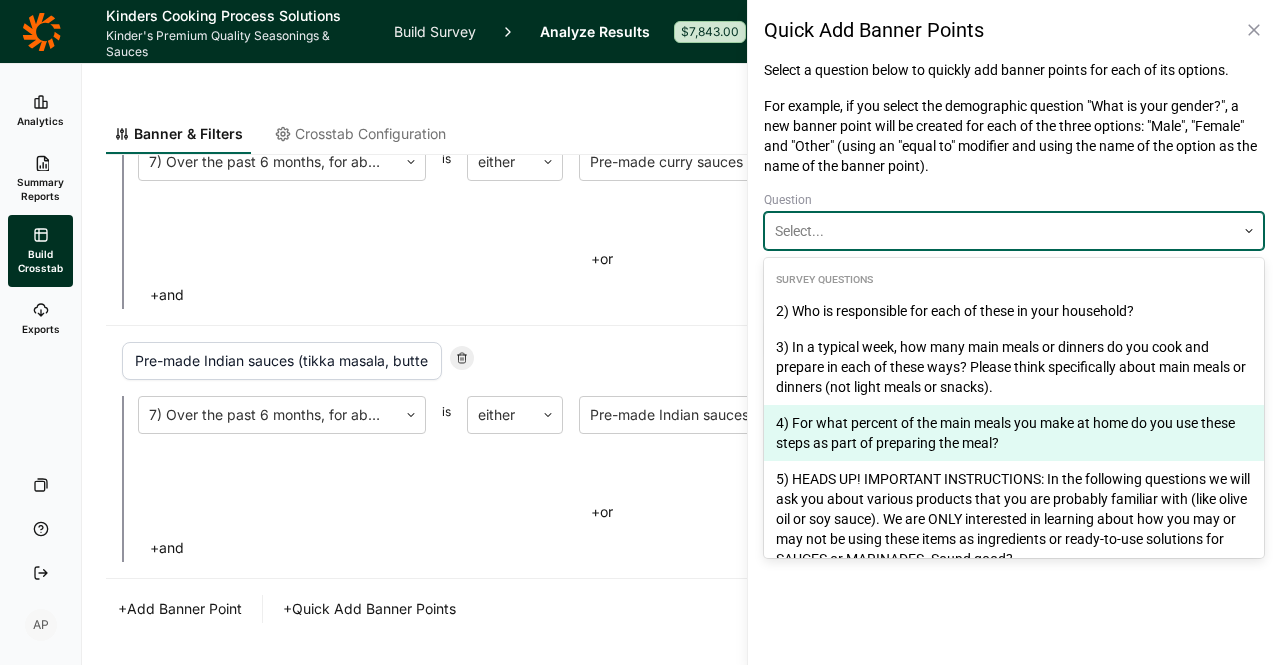 scroll, scrollTop: 200, scrollLeft: 0, axis: vertical 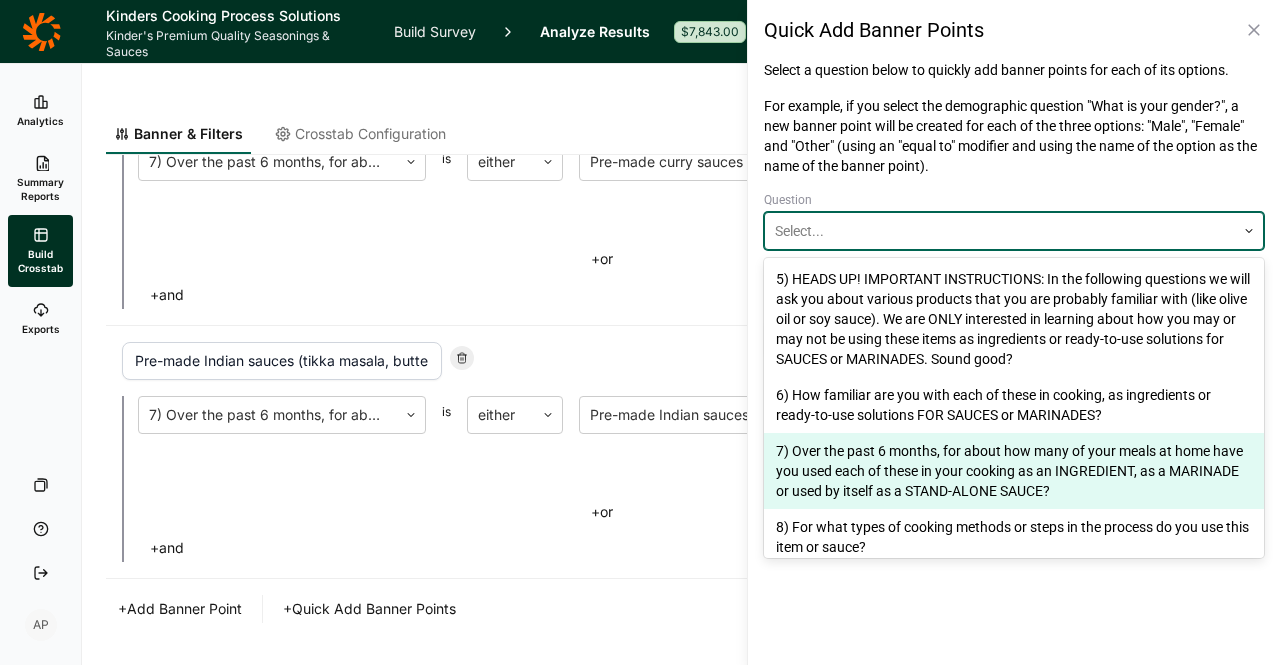 click on "7) Over the past 6 months, for about how many of your meals at home have you used each of these in your cooking as an INGREDIENT, as a MARINADE or used by itself as a STAND-ALONE SAUCE?" at bounding box center (1014, 471) 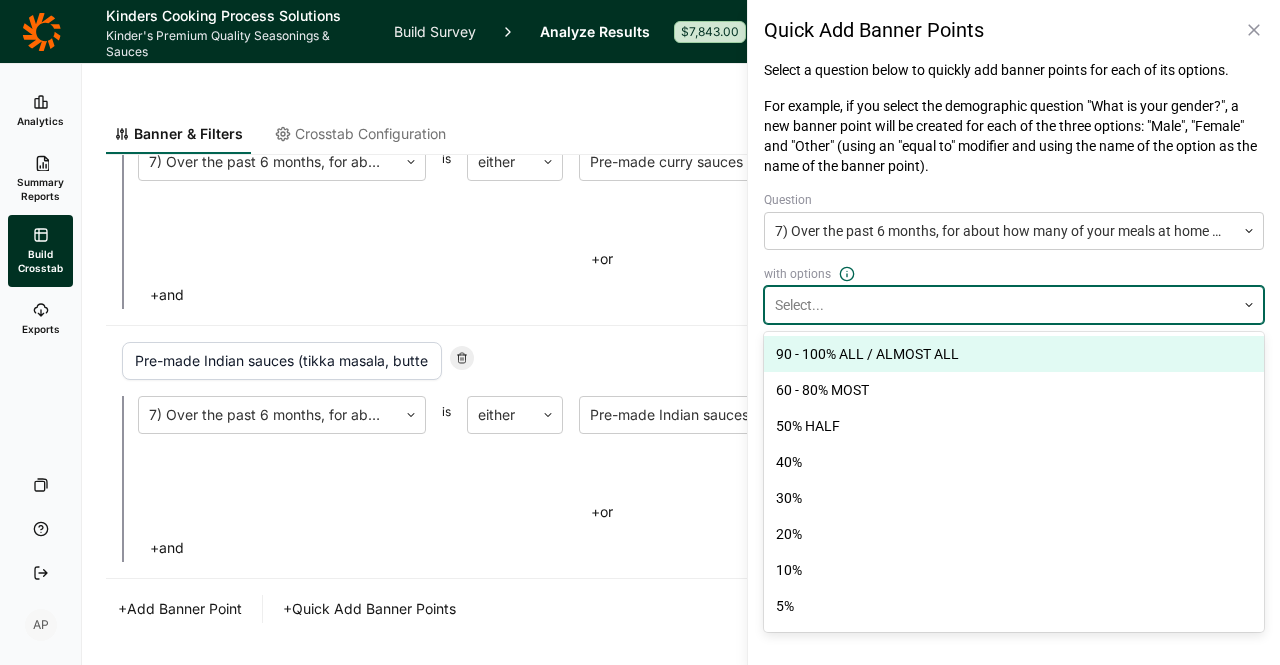 click at bounding box center [1000, 305] 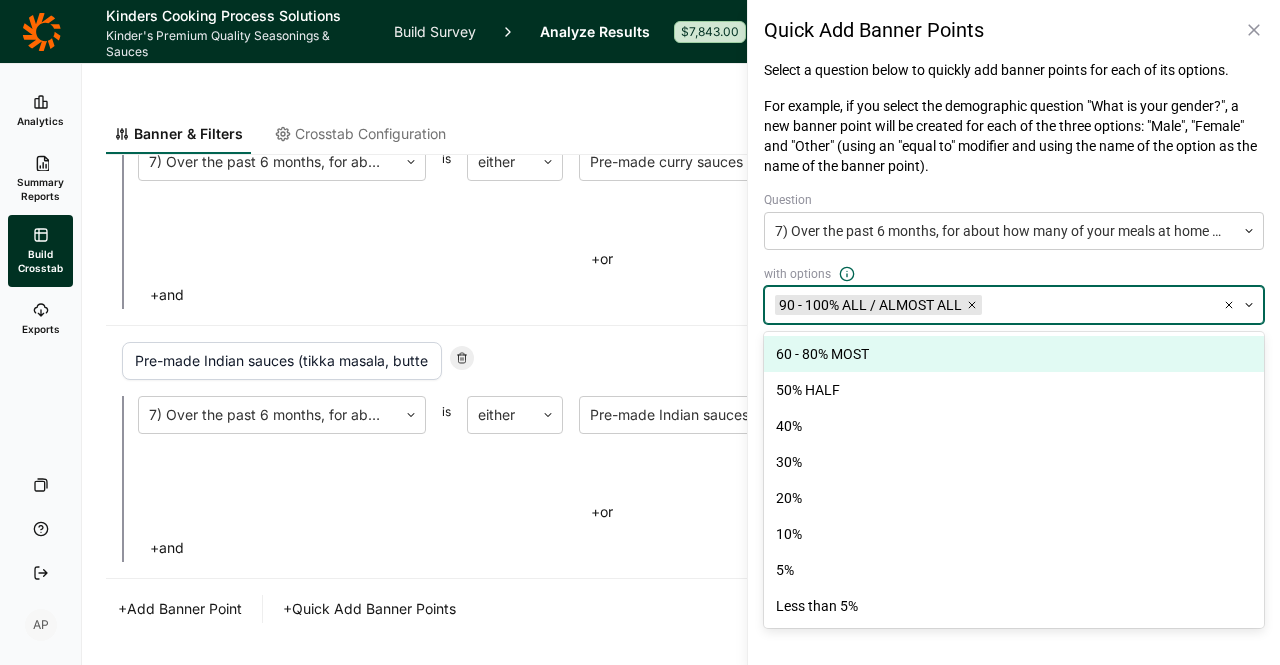 click on "60 - 80% MOST" at bounding box center (1014, 354) 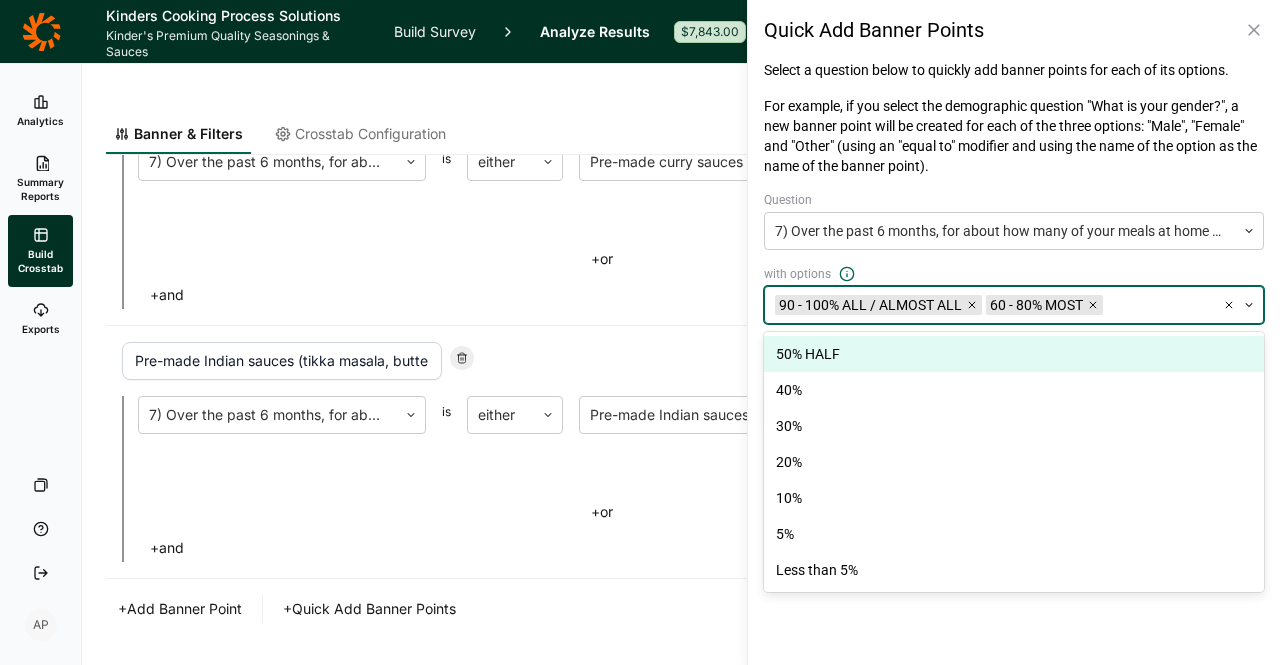click on "50% HALF" at bounding box center [1014, 354] 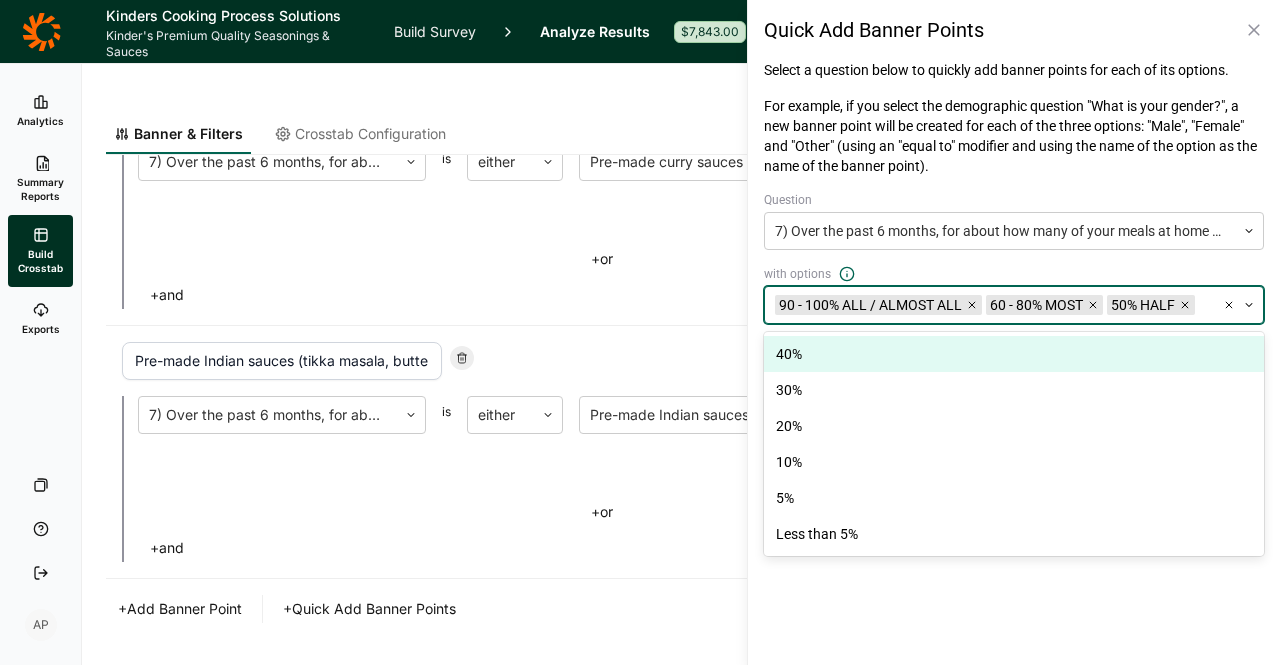 click on "40%" at bounding box center [1014, 354] 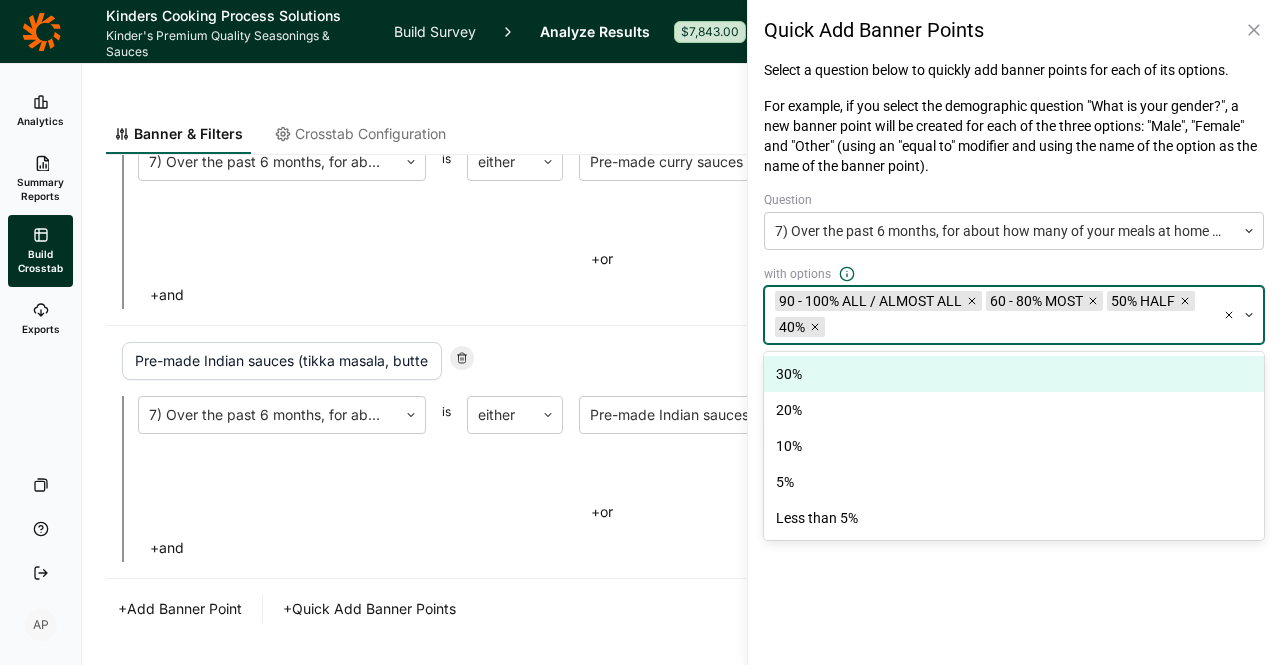 click on "30%" at bounding box center (1014, 374) 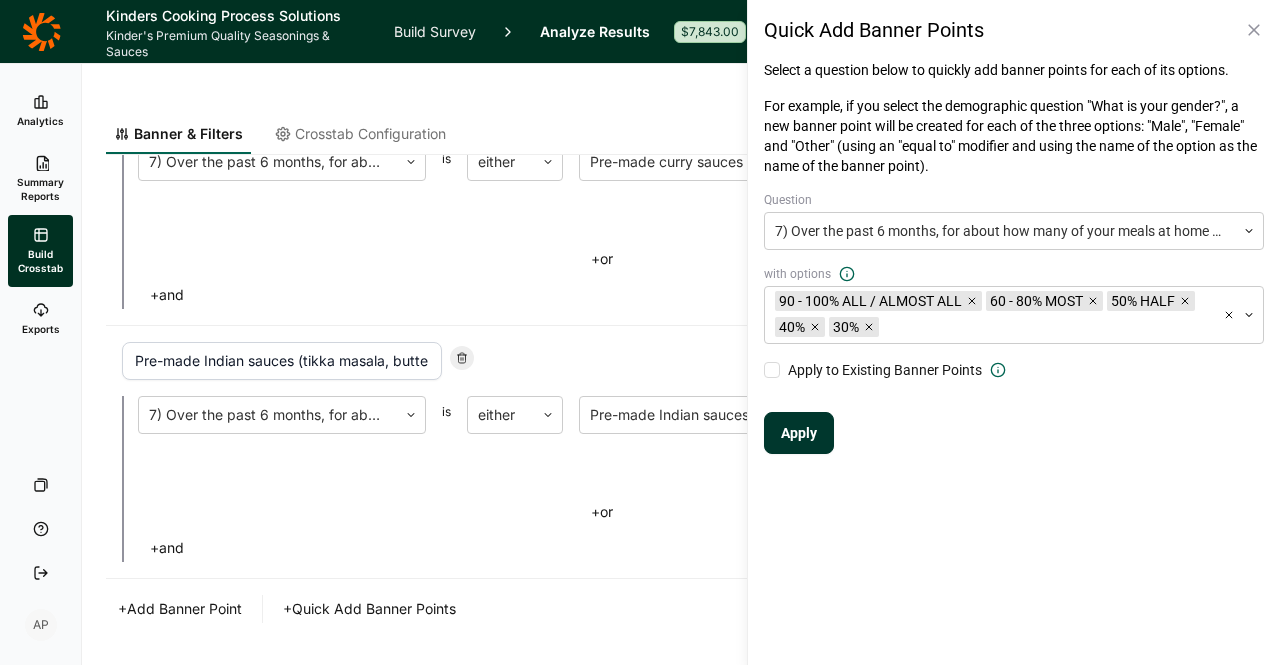 click on "Quick Add Banner Points Select a question below to quickly add banner points for each of its options. For example, if you select the demographic question "What is your gender?", a new banner point will be created for each of the three options: "Male", "Female" and "Other" (using an "equal to" modifier and using the name of the option as the name of the banner point). Question 7) Over the past 6 months, for about how many of your meals at home have you used each of these in your cooking as an INGREDIENT, as a MARINADE or used by itself as a STAND-ALONE SAUCE? with options 90 - 100% ALL / ALMOST ALL 60 - 80% MOST 50% HALF 40% 30% Apply to Existing Banner Points Apply" at bounding box center (1013, 332) 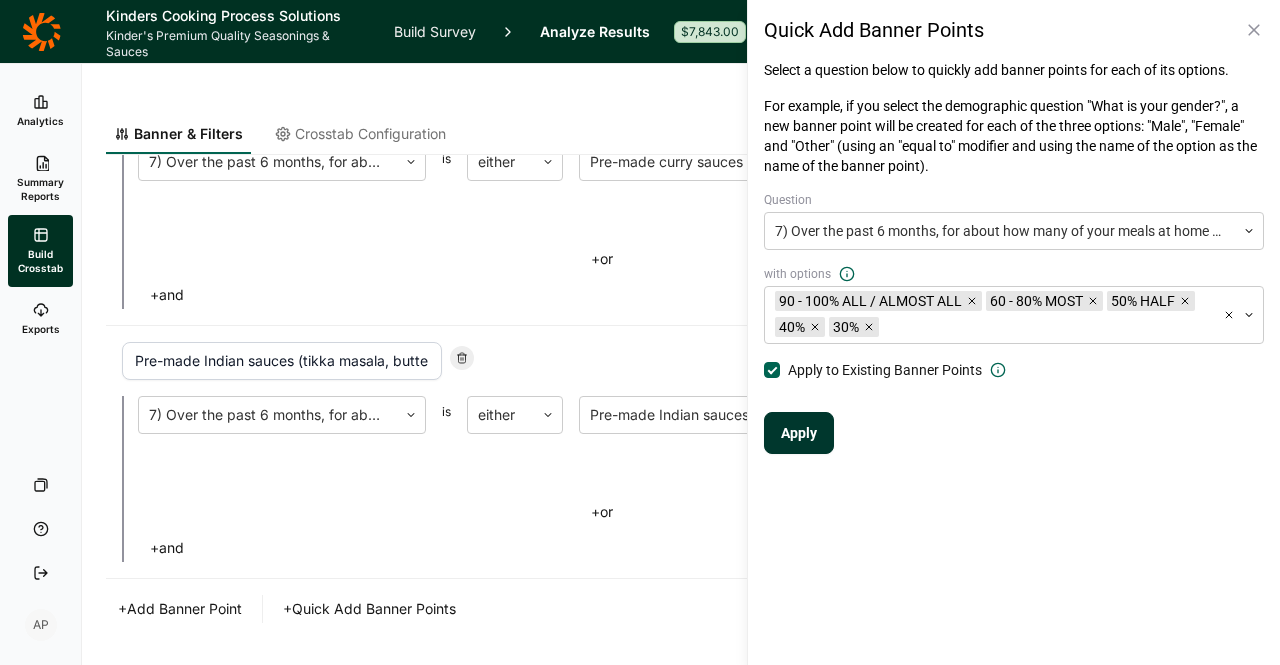 click on "Apply to Existing Banner Points" at bounding box center (885, 370) 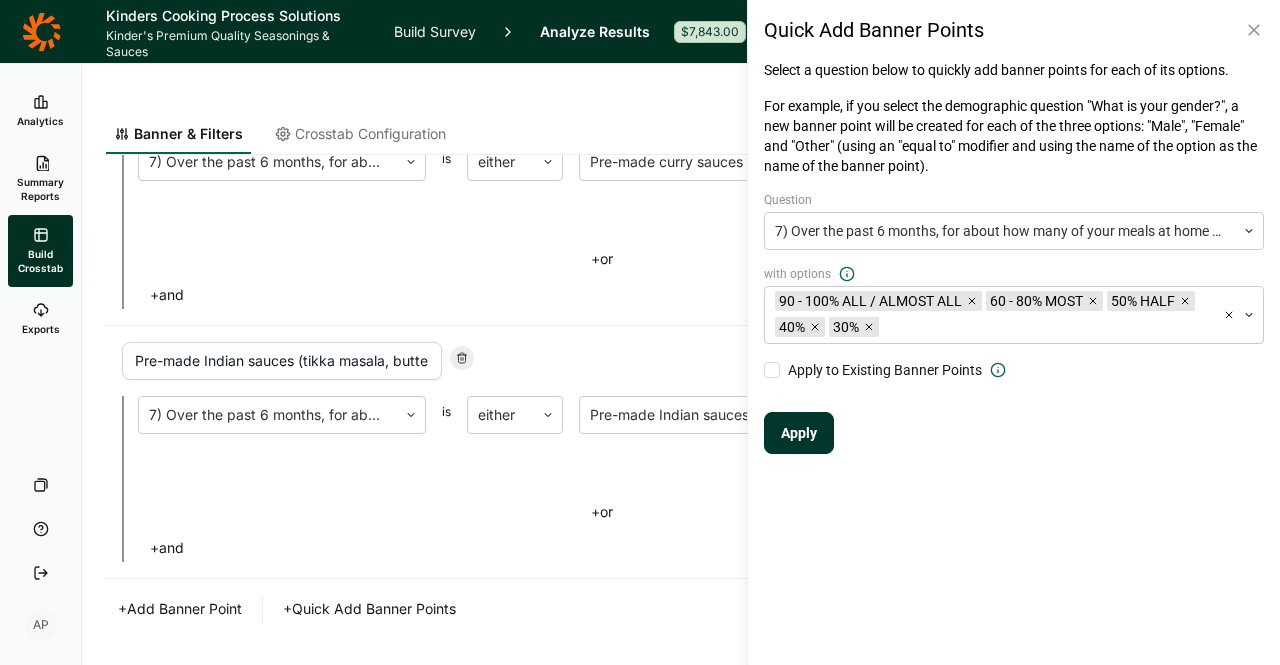 click on "Apply" at bounding box center (799, 433) 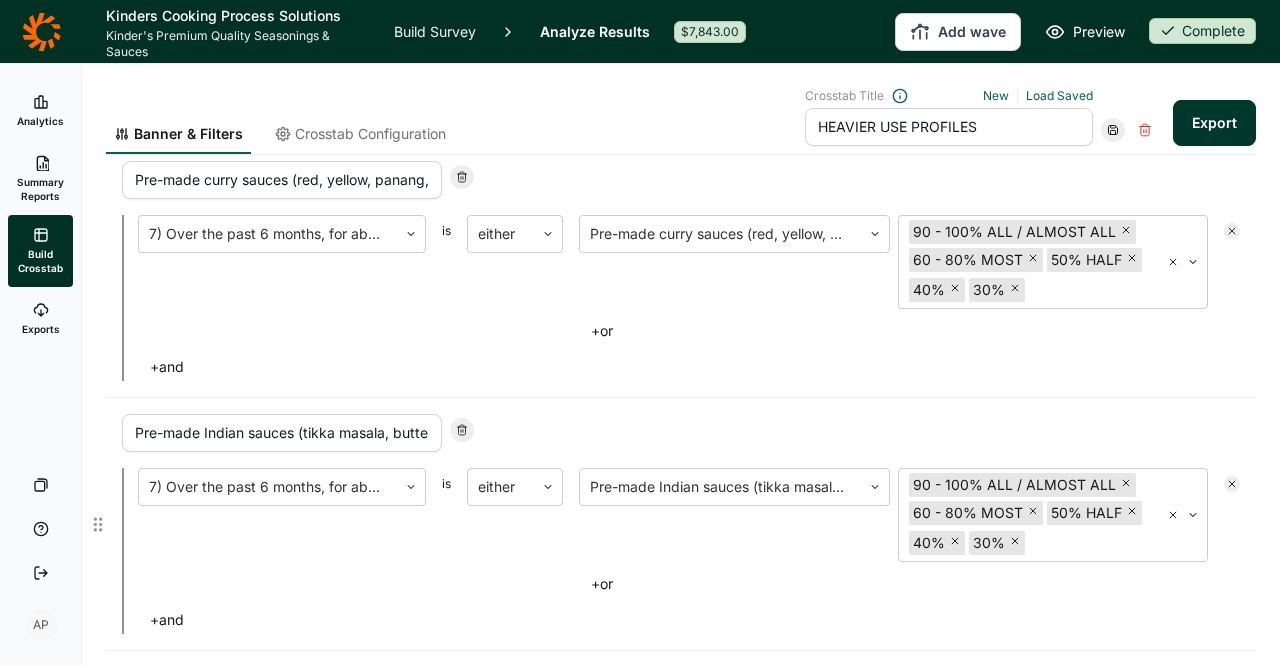 scroll, scrollTop: 15746, scrollLeft: 0, axis: vertical 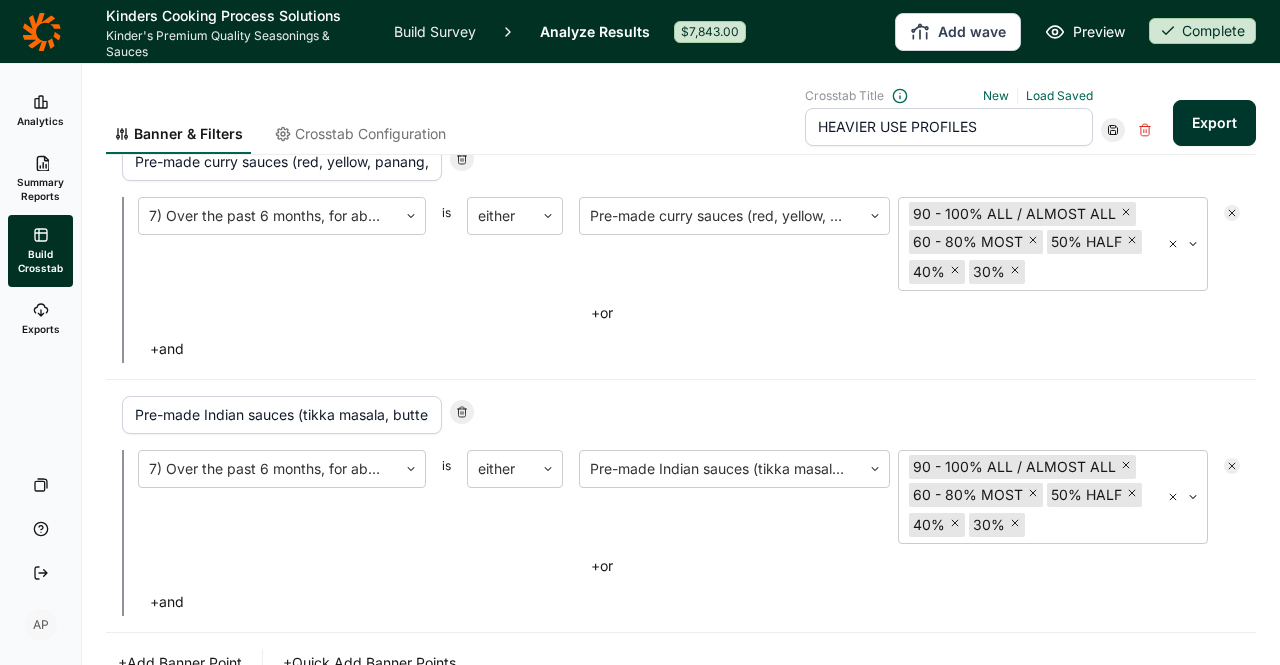 click on "+  Add Banner Point" at bounding box center (180, 663) 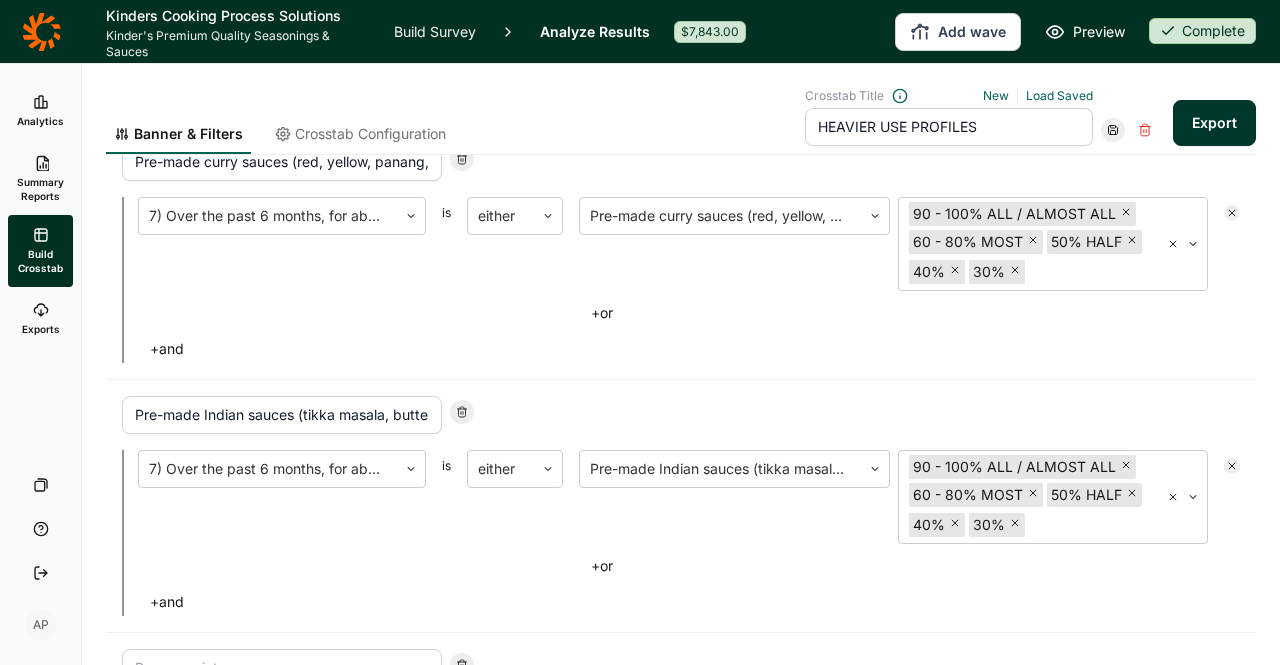 scroll, scrollTop: 15906, scrollLeft: 0, axis: vertical 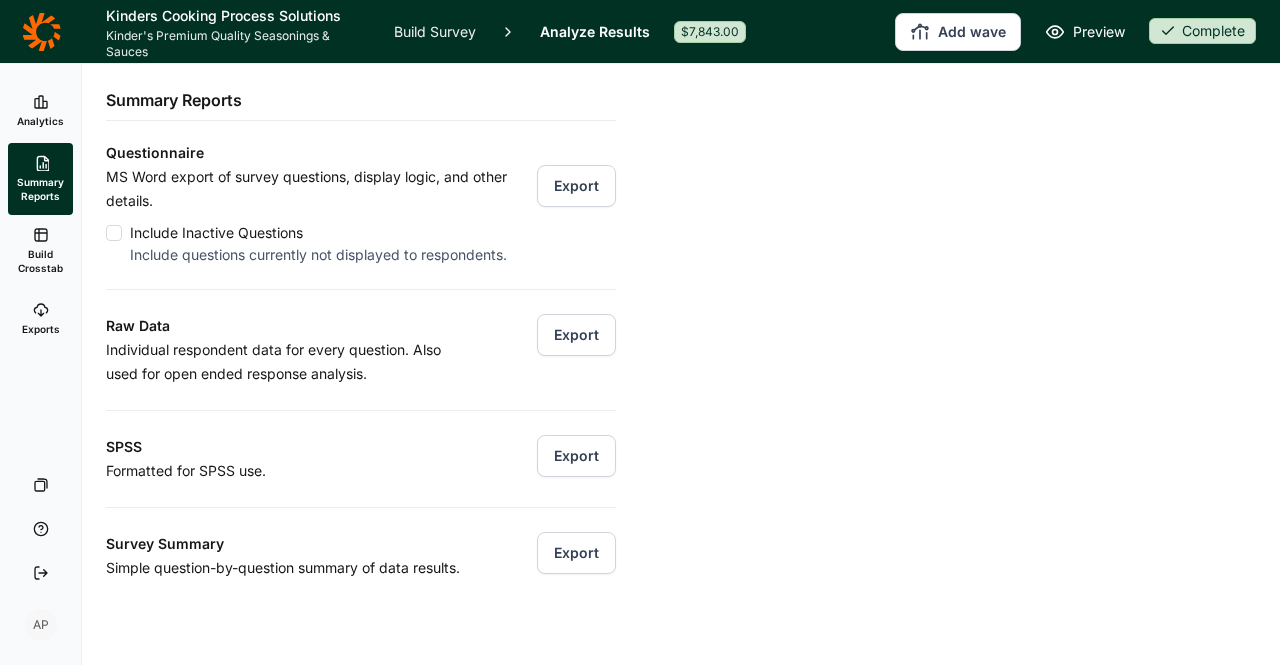 click 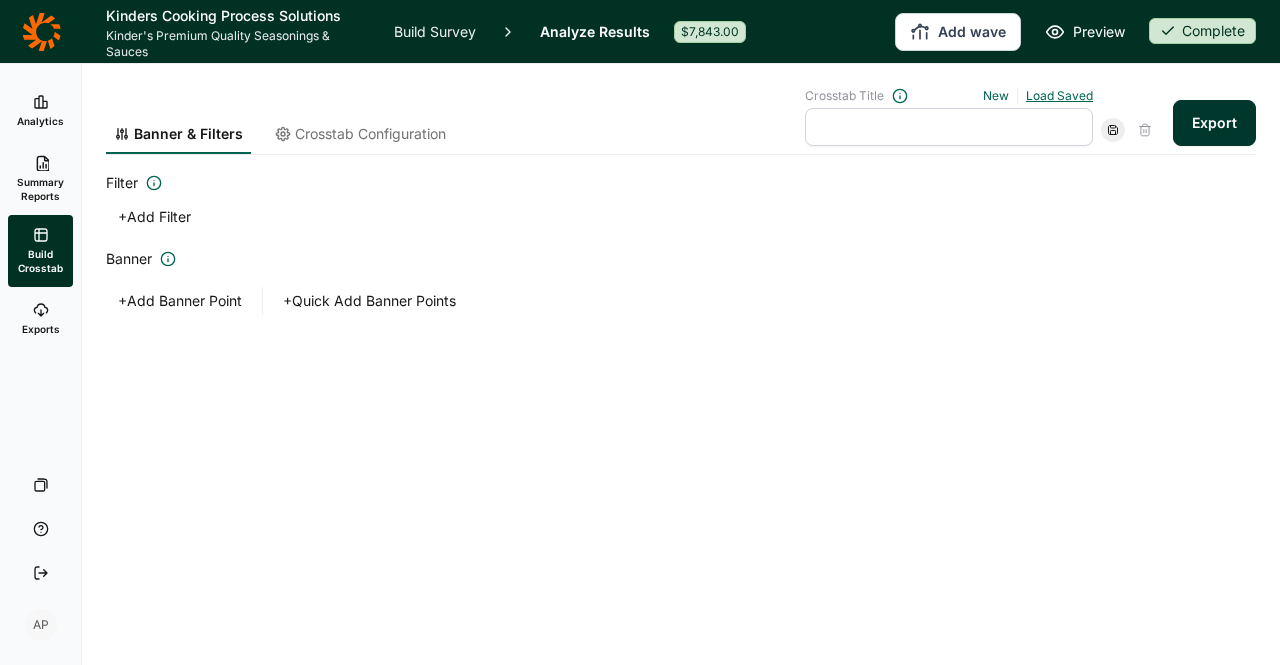 click on "Load Saved" at bounding box center [1059, 95] 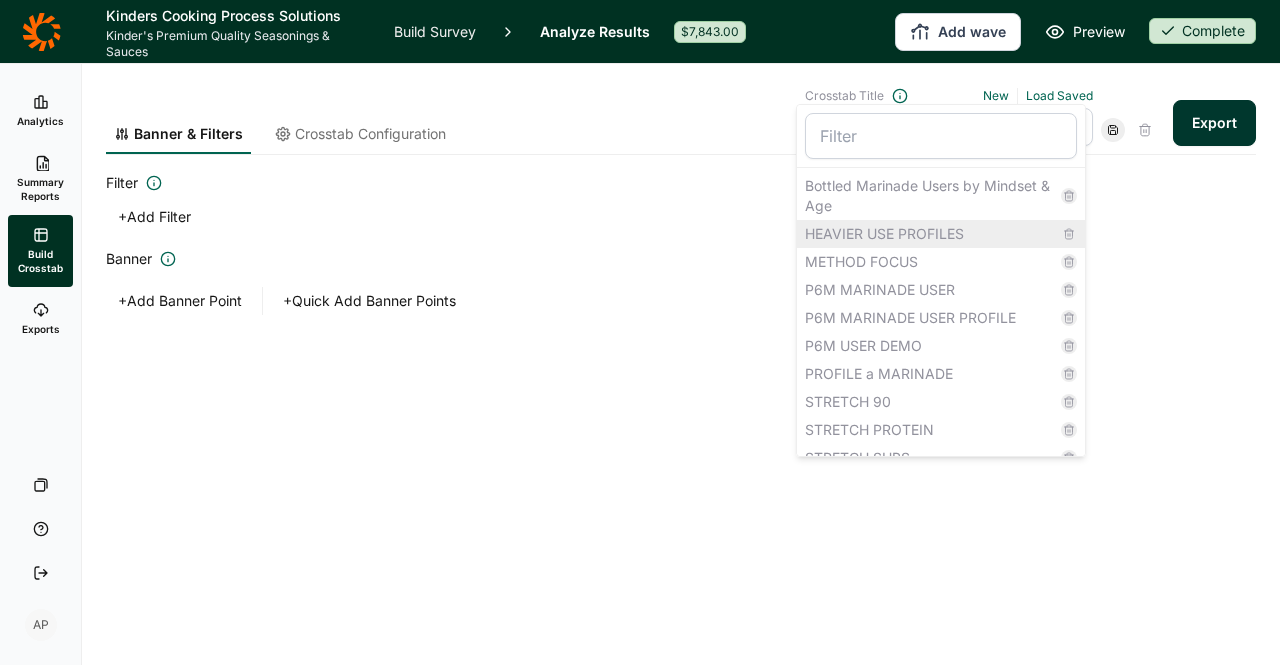 click on "HEAVIER USE PROFILES" at bounding box center [941, 234] 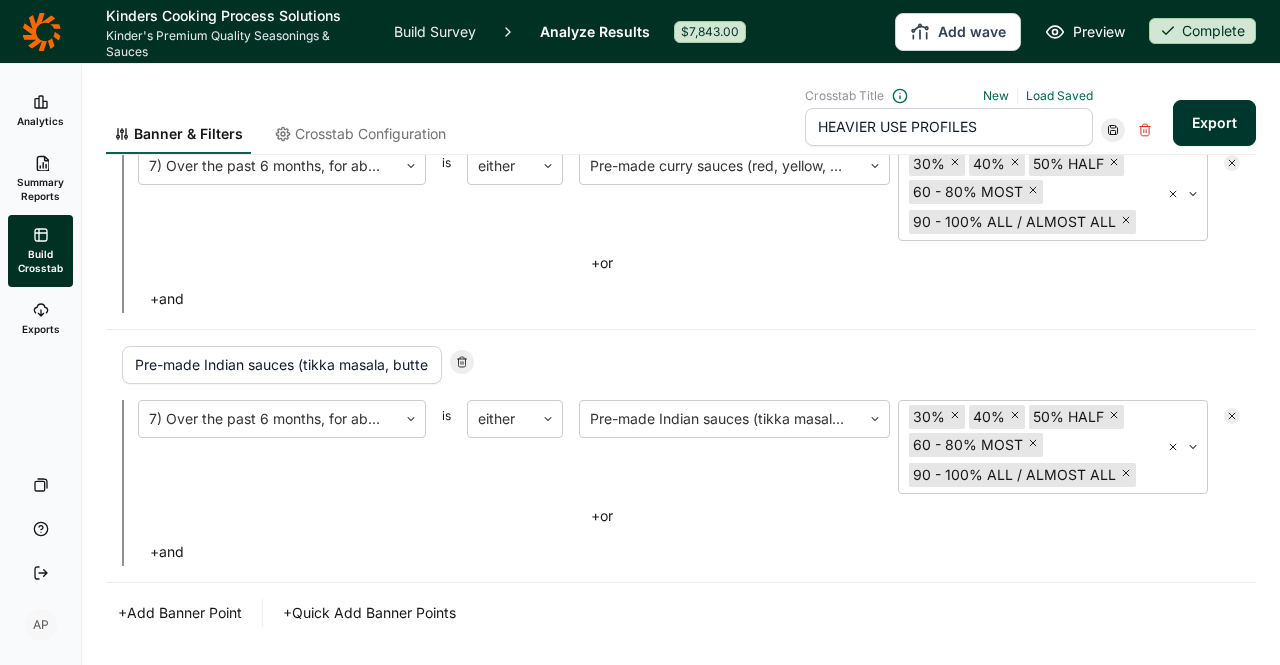 scroll, scrollTop: 7704, scrollLeft: 0, axis: vertical 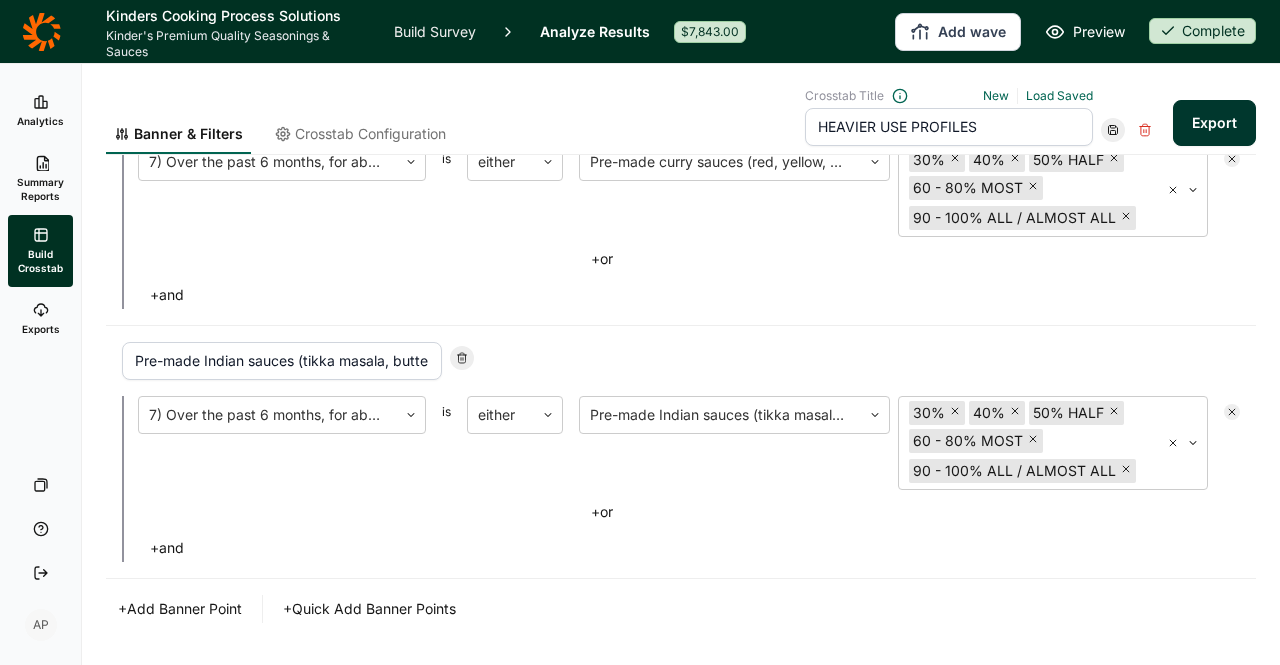 click on "+  Add Banner Point" at bounding box center (180, 609) 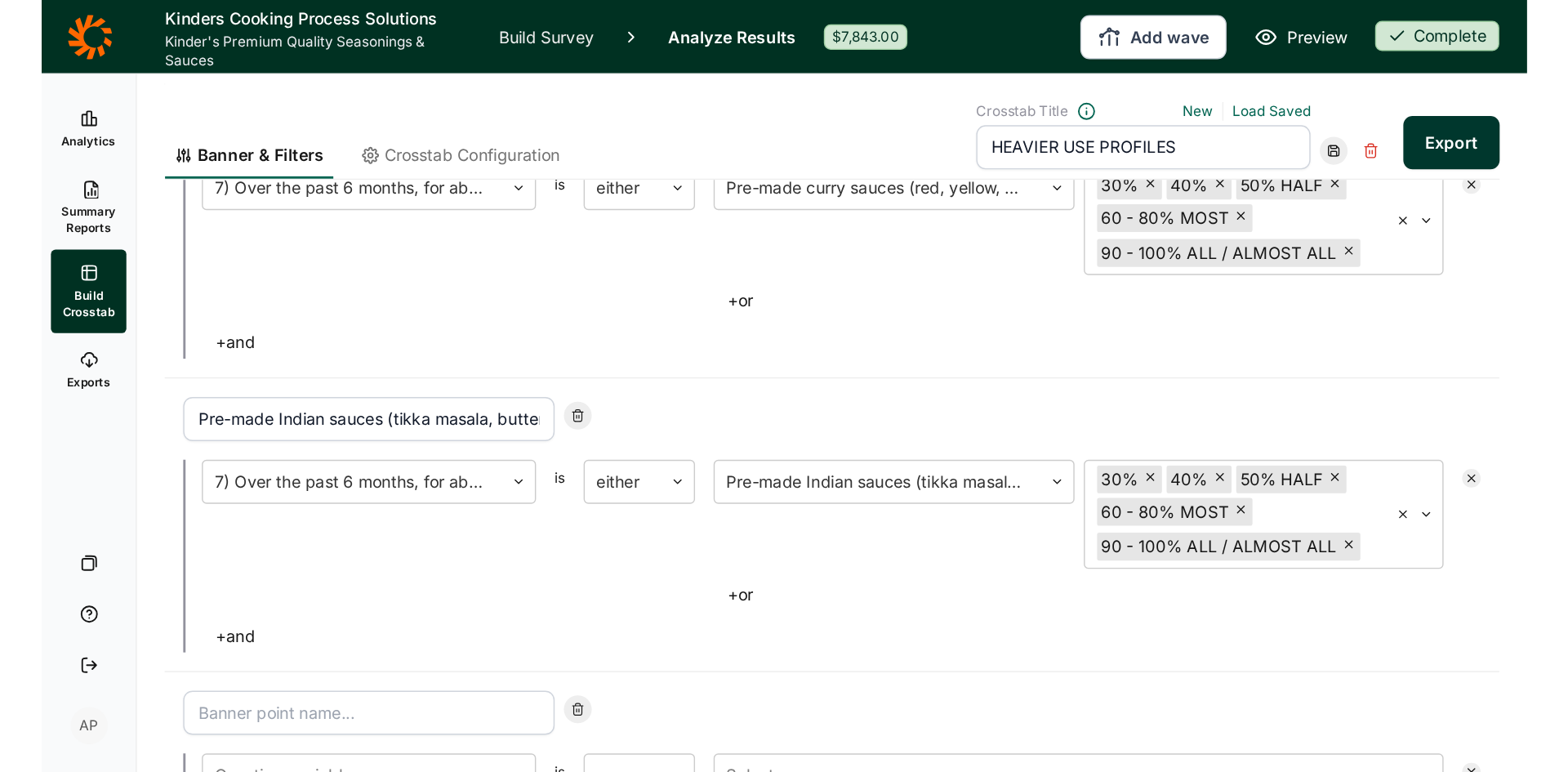 scroll, scrollTop: 6424, scrollLeft: 0, axis: vertical 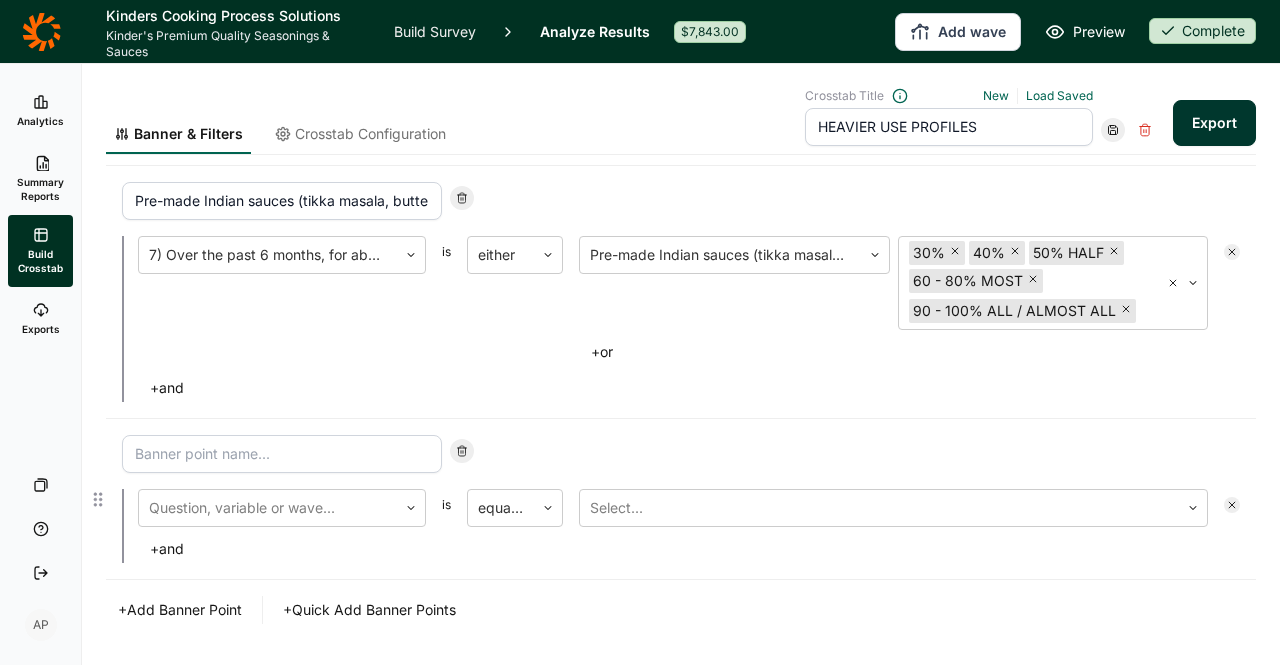 click at bounding box center [282, 454] 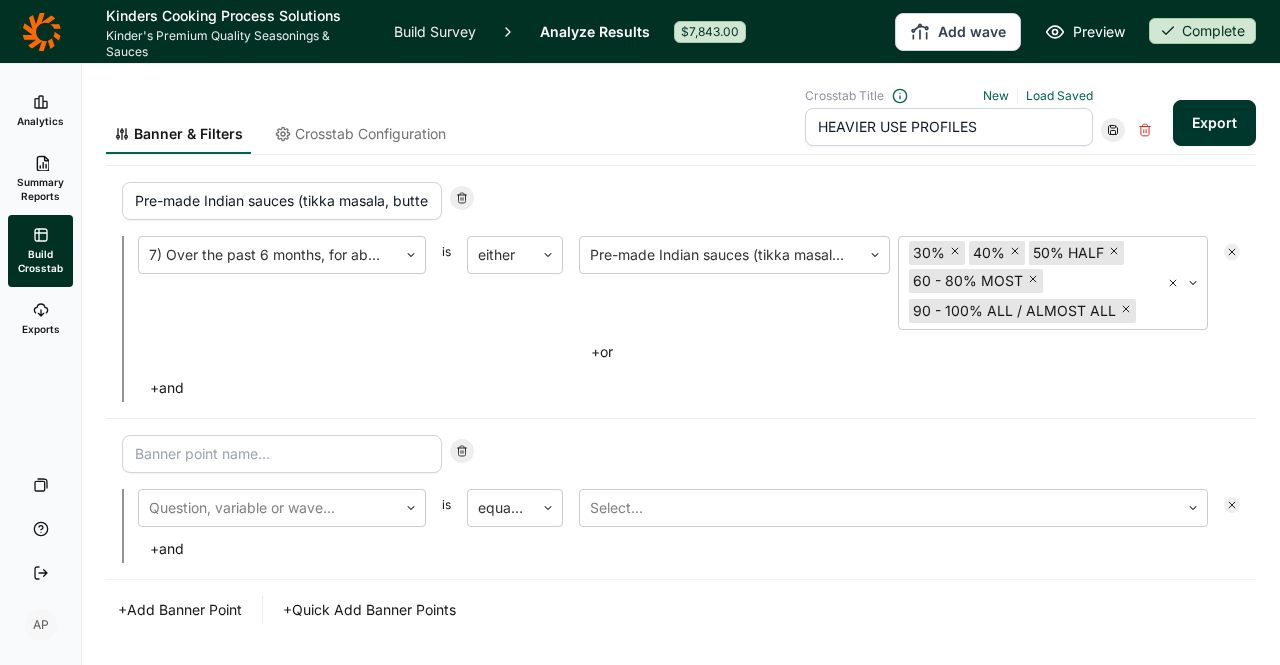 click on "Summary Reports" at bounding box center [40, 189] 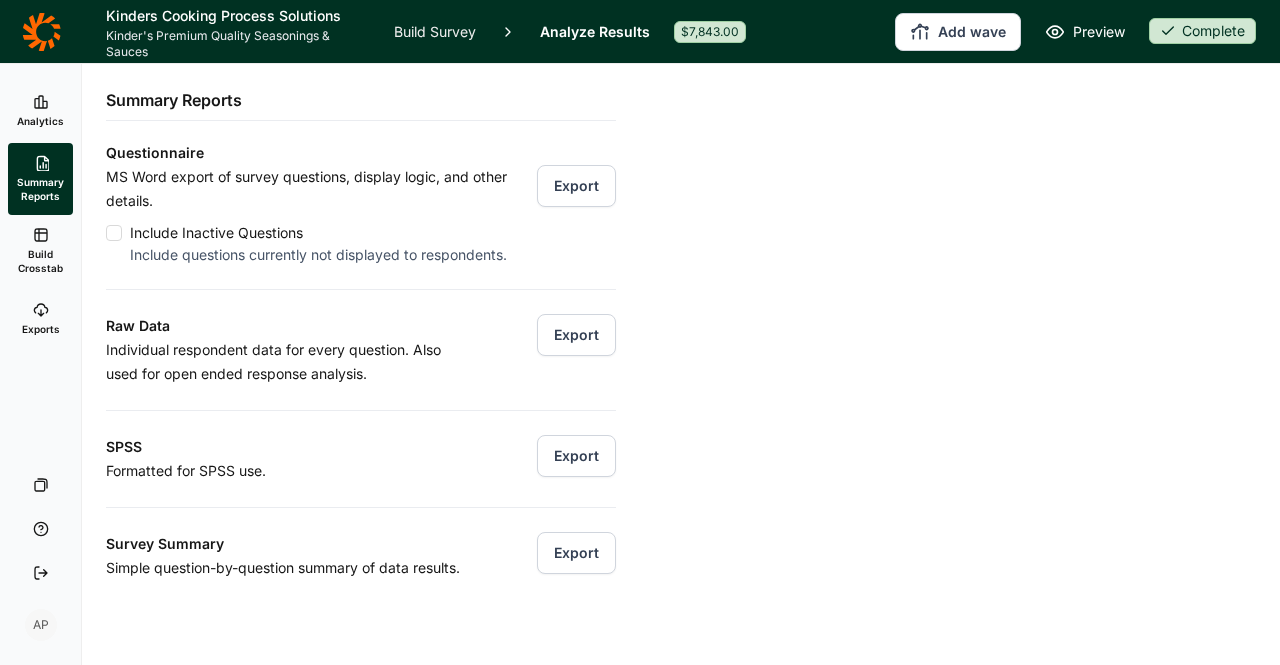 click 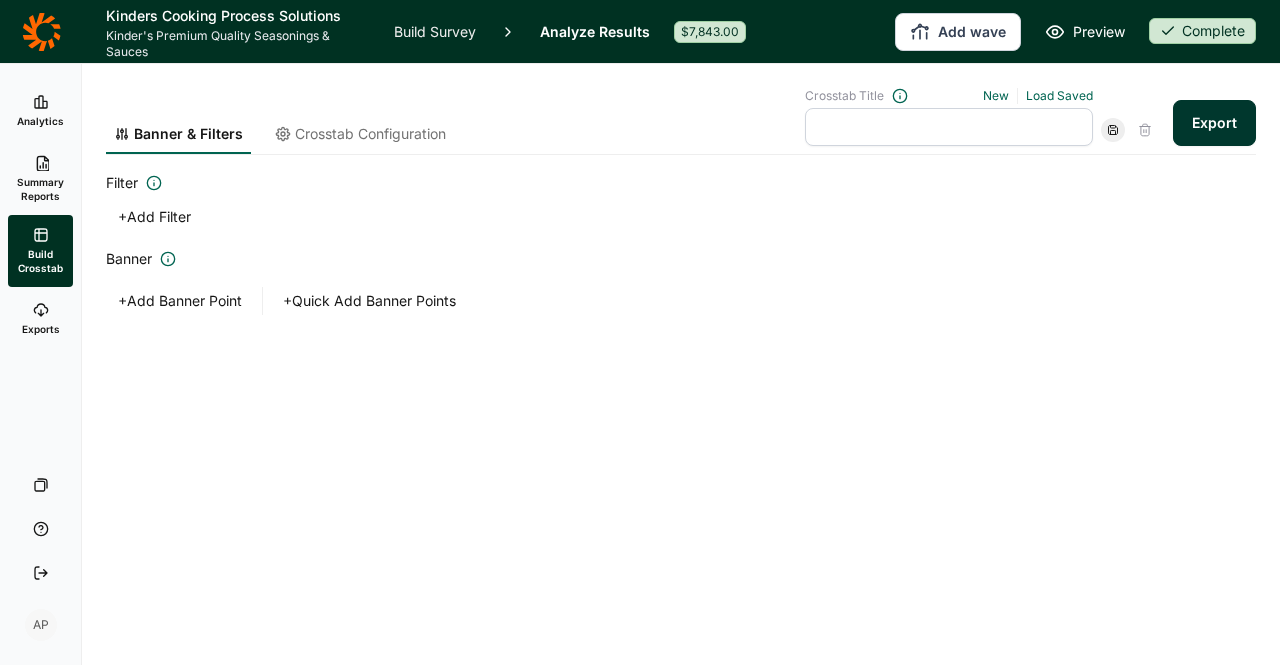 click on "Crosstab Configuration" at bounding box center (370, 134) 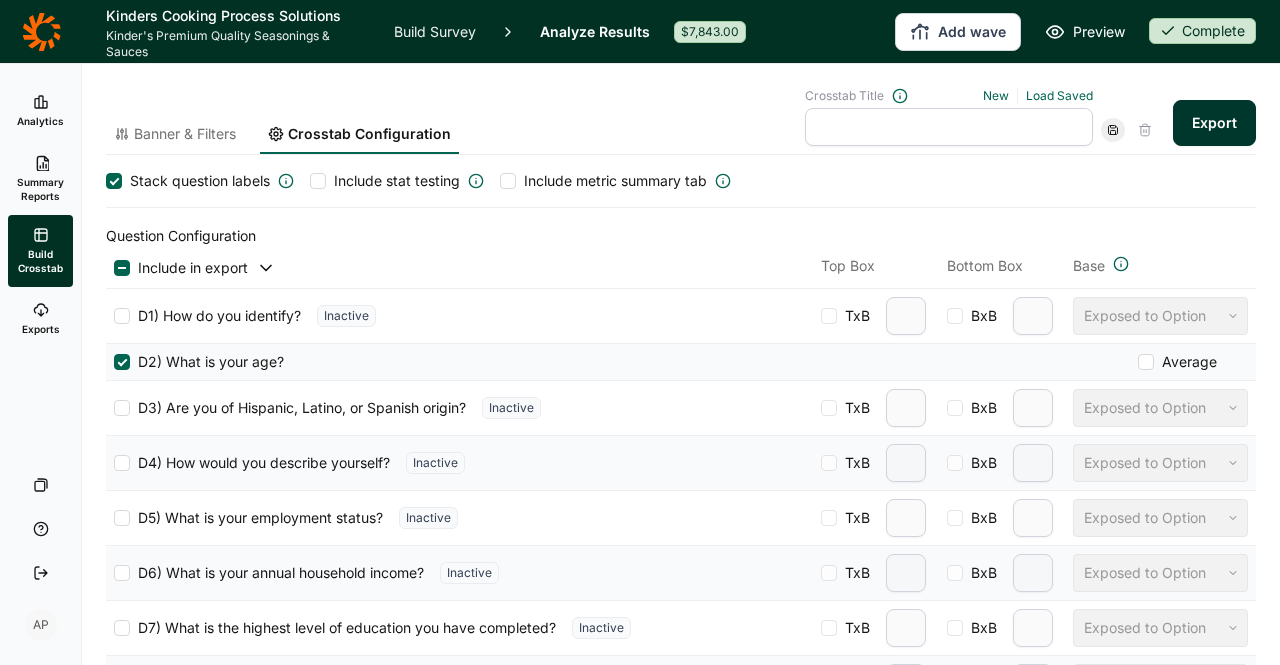 click on "Banner & Filters" at bounding box center [185, 134] 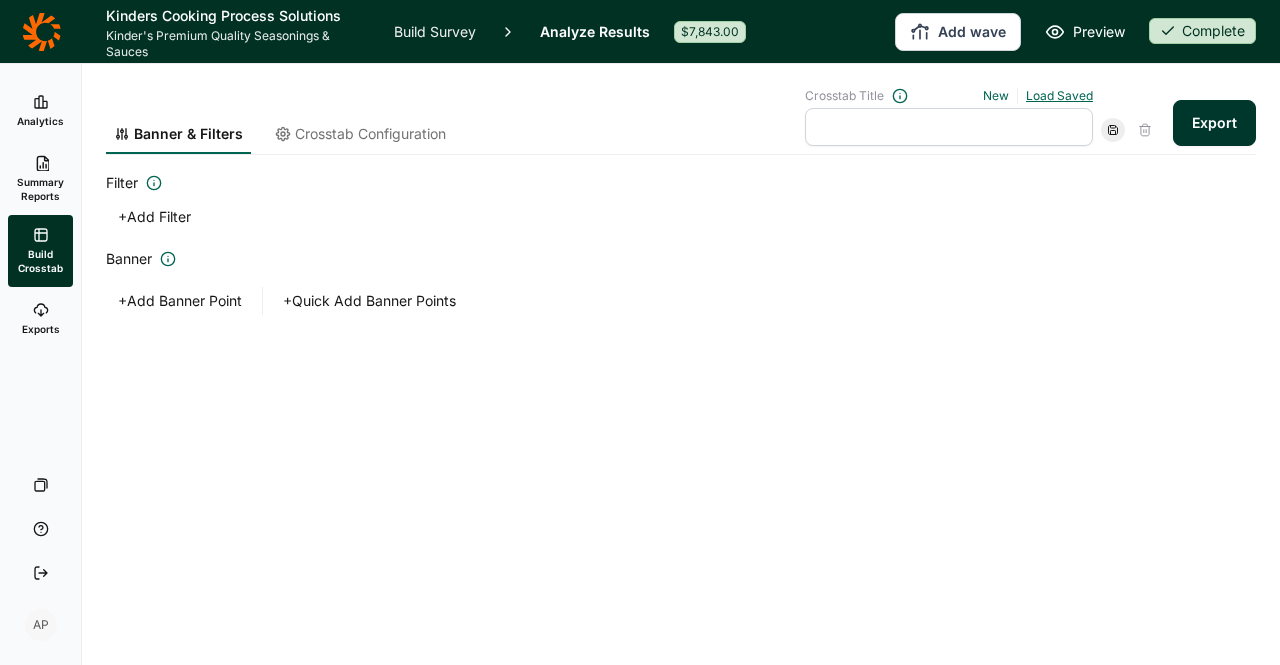 click on "Load Saved" at bounding box center [1059, 95] 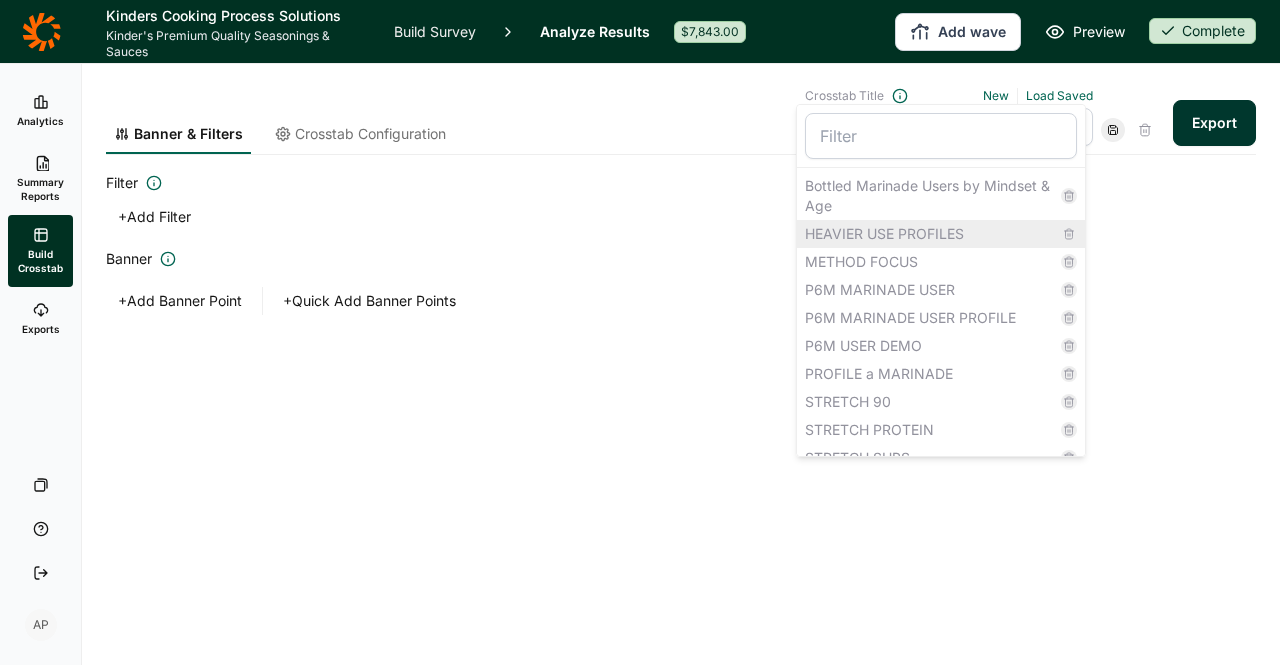 click on "HEAVIER USE PROFILES" at bounding box center [941, 234] 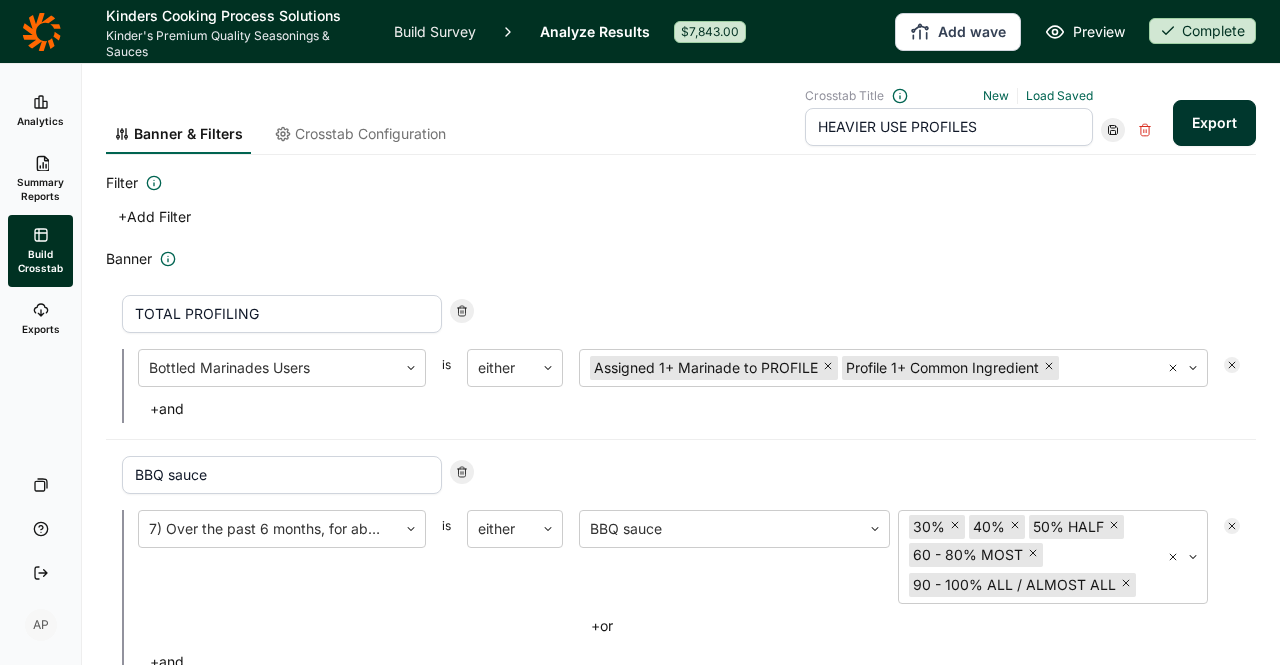 click on "Filter + Add Filter Banner TOTAL PROFILING Bottled Marinades Users is either Assigned 1+ Marinade to PROFILE Profile 1+ Common Ingredient + and BBQ sauce 7) Over the past 6 months, for about how many of your meals at home have you used each of these in your cooking as an INGREDIENT, as a MARINADE or used by itself as a STAND-ALONE SAUCE? is either BBQ sauce 30% 40% 50% HALF 60 - 80% MOST 90 - 100% ALL / ALMOST ALL + or + and Oil (olive, avocado, canola, etc.) 7) Over the past 6 months, for about how many of your meals at home have you used each of these in your cooking as an INGREDIENT, as a MARINADE or used by itself as a STAND-ALONE SAUCE? is either Oil (olive, avocado, canola, etc.) 30% 40% 50% HALF 60 - 80% MOST 90 - 100% ALL / ALMOST ALL + or + and Italian dressing (or other vinaigrette) 7) Over the past 6 months, for about how many of your meals at home have you used each of these in your cooking as an INGREDIENT, as a MARINADE or used by itself as a STAND-ALONE SAUCE? is either 30% 40% 50% HALF" at bounding box center [681, 4249] 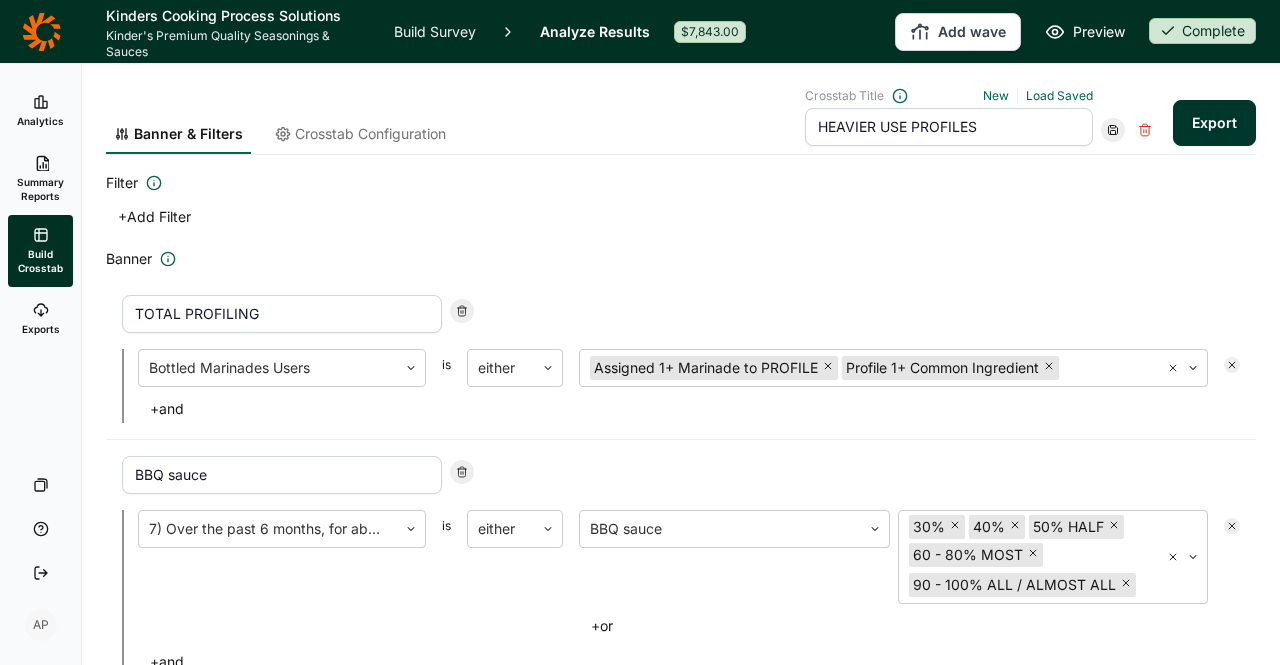click 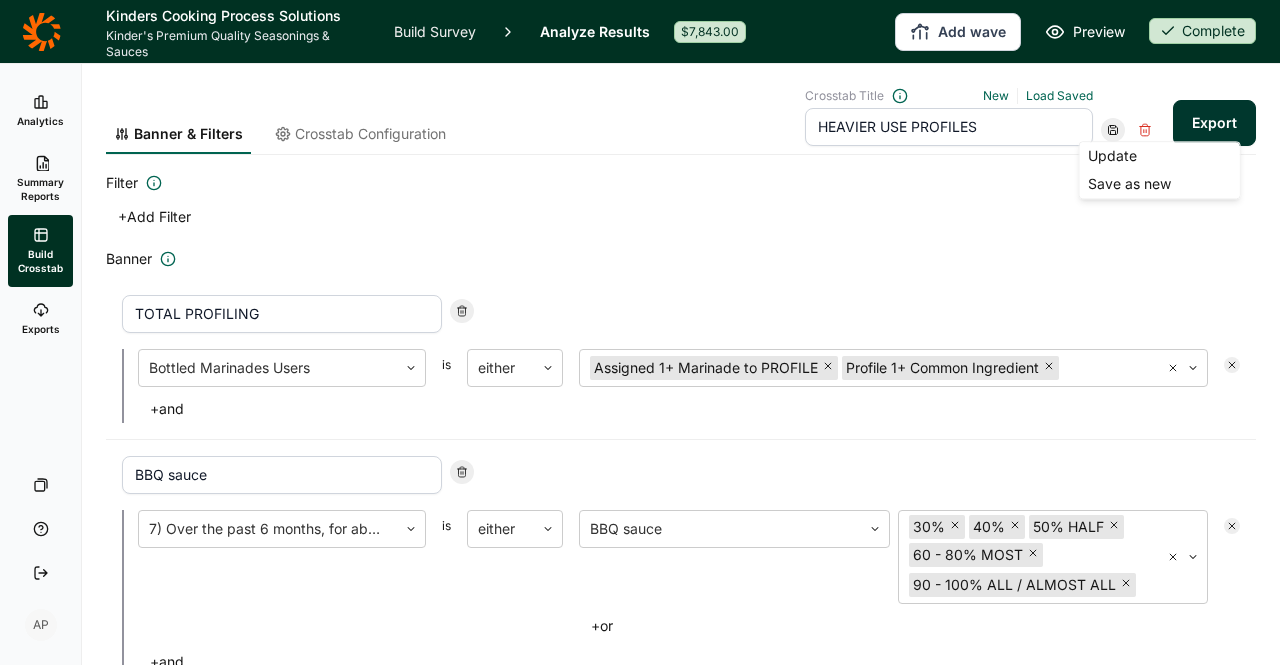 click on "Filter + Add Filter Banner TOTAL PROFILING Bottled Marinades Users is either Assigned 1+ Marinade to PROFILE Profile 1+ Common Ingredient + and BBQ sauce 7) Over the past 6 months, for about how many of your meals at home have you used each of these in your cooking as an INGREDIENT, as a MARINADE or used by itself as a STAND-ALONE SAUCE? is either BBQ sauce 30% 40% 50% HALF 60 - 80% MOST 90 - 100% ALL / ALMOST ALL + or + and Oil (olive, avocado, canola, etc.) 7) Over the past 6 months, for about how many of your meals at home have you used each of these in your cooking as an INGREDIENT, as a MARINADE or used by itself as a STAND-ALONE SAUCE? is either Oil (olive, avocado, canola, etc.) 30% 40% 50% HALF 60 - 80% MOST 90 - 100% ALL / ALMOST ALL + or + and Italian dressing (or other vinaigrette) 7) Over the past 6 months, for about how many of your meals at home have you used each of these in your cooking as an INGREDIENT, as a MARINADE or used by itself as a STAND-ALONE SAUCE? is either 30% 40% 50% HALF" at bounding box center [681, 4249] 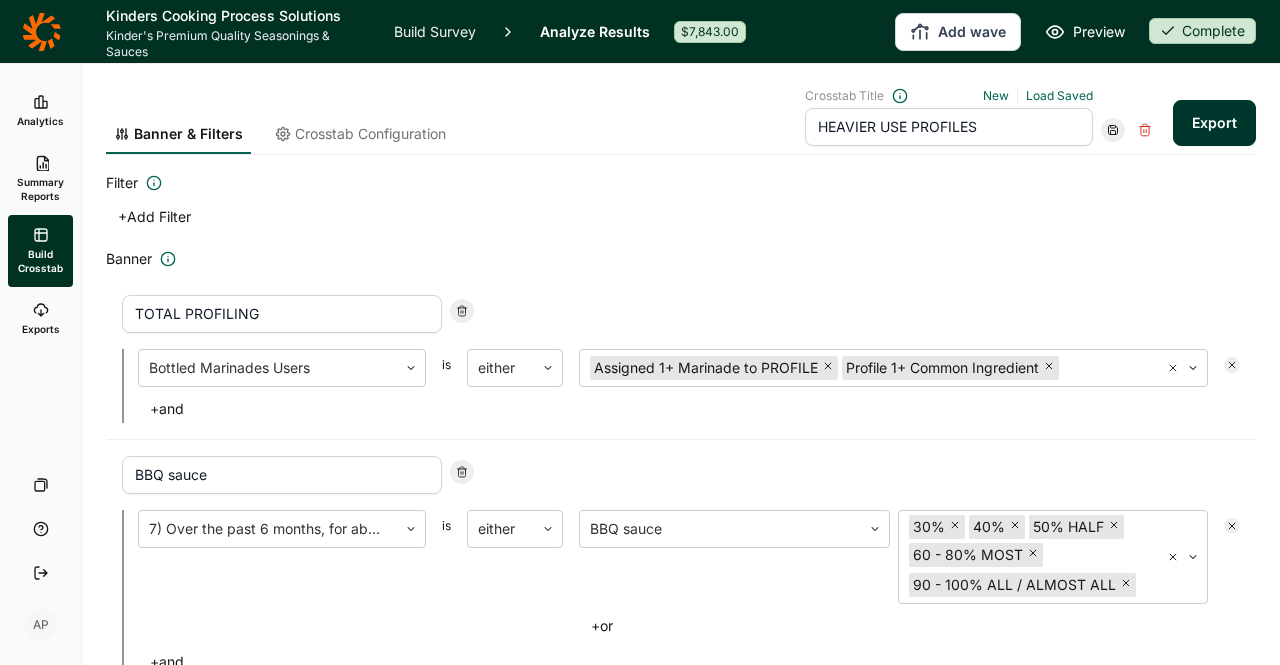 click at bounding box center (1113, 130) 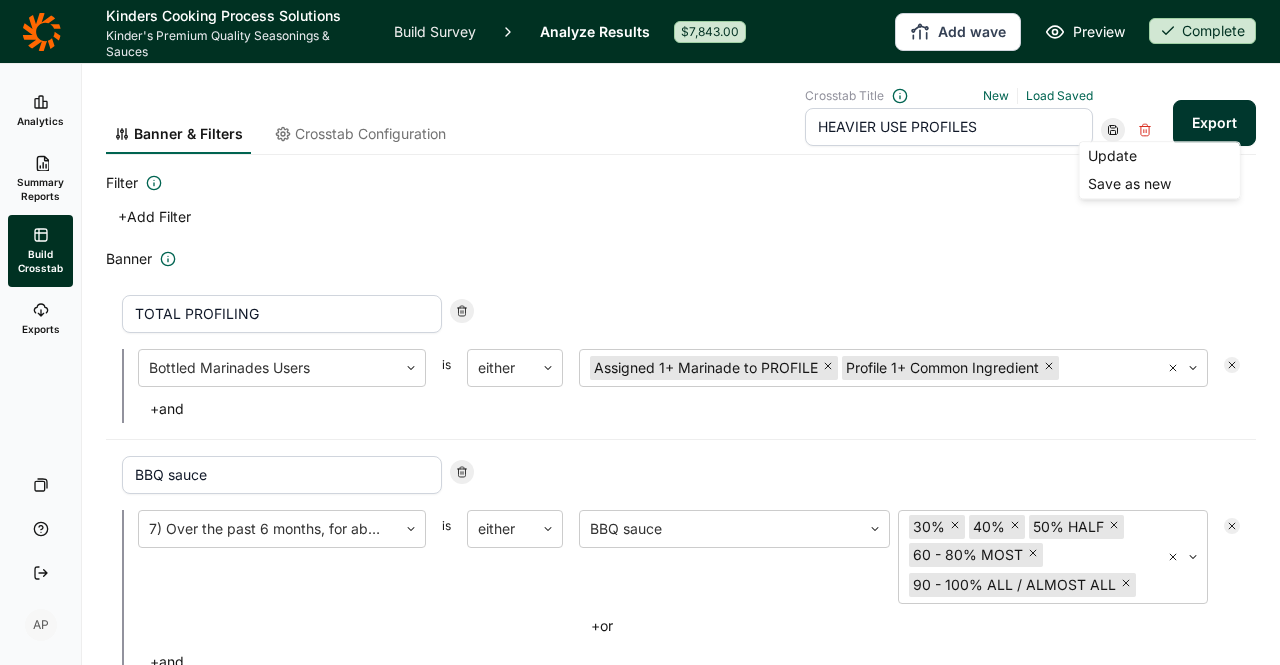 click on "+  Add Filter" at bounding box center (681, 217) 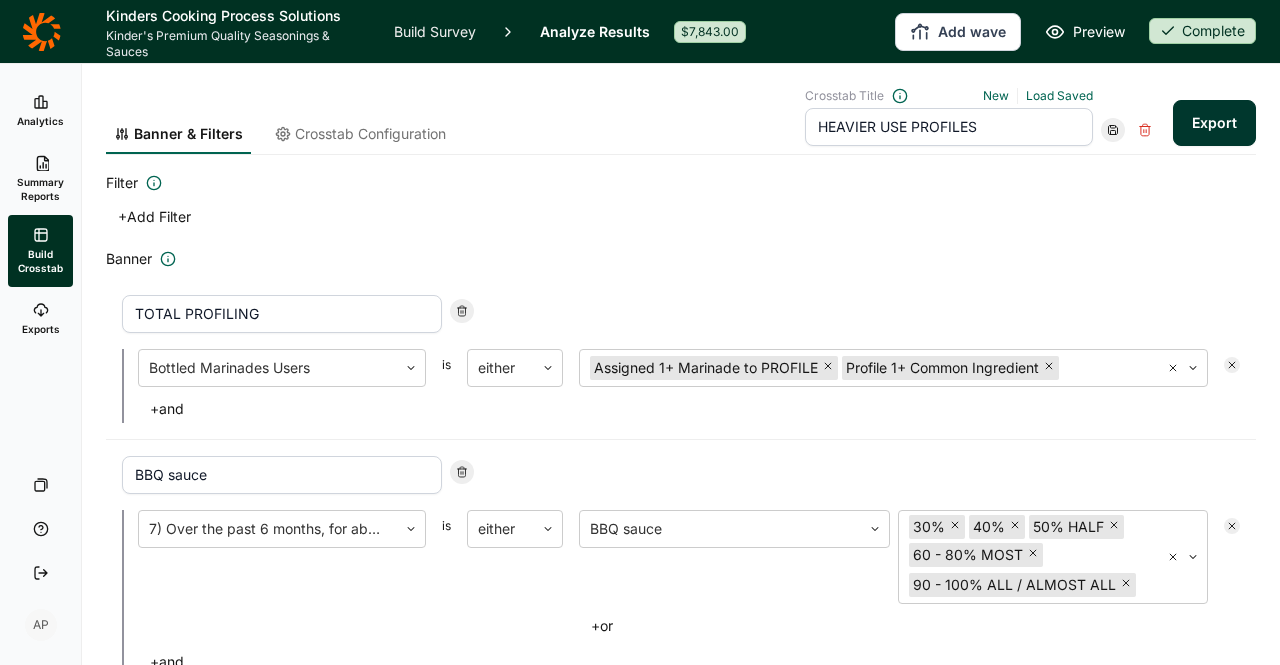 click 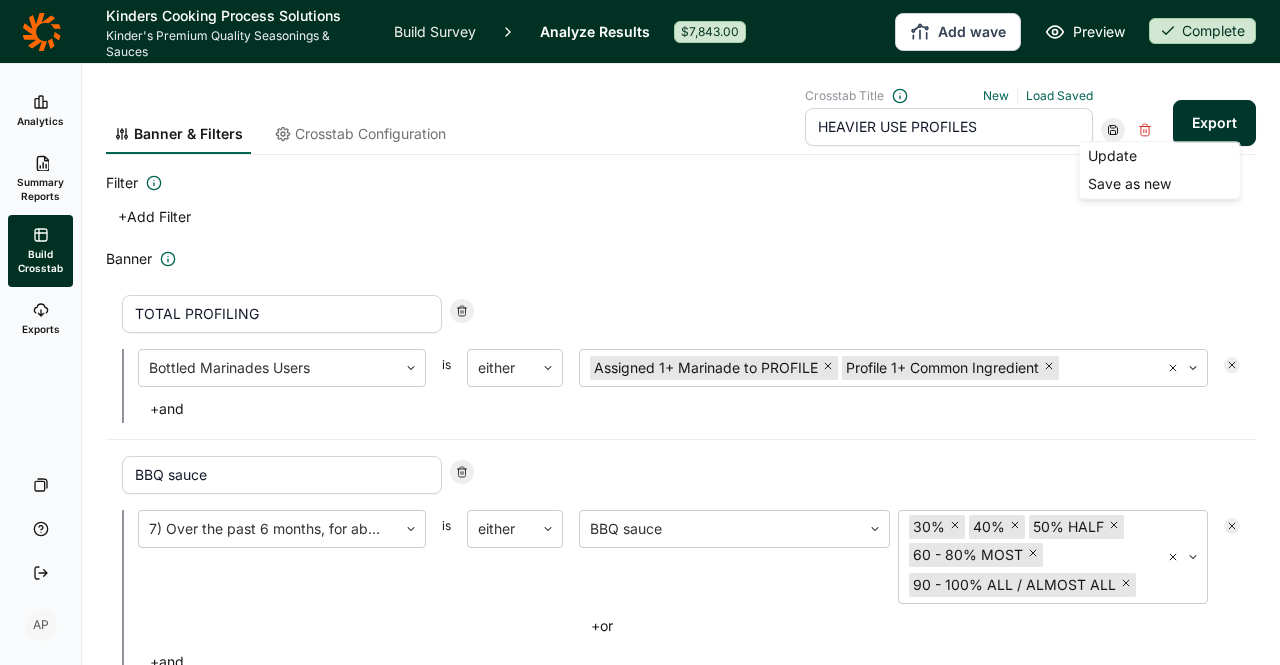 click on "Filter + Add Filter Banner TOTAL PROFILING Bottled Marinades Users is either Assigned 1+ Marinade to PROFILE Profile 1+ Common Ingredient + and BBQ sauce 7) Over the past 6 months, for about how many of your meals at home have you used each of these in your cooking as an INGREDIENT, as a MARINADE or used by itself as a STAND-ALONE SAUCE? is either BBQ sauce 30% 40% 50% HALF 60 - 80% MOST 90 - 100% ALL / ALMOST ALL + or + and Oil (olive, avocado, canola, etc.) 7) Over the past 6 months, for about how many of your meals at home have you used each of these in your cooking as an INGREDIENT, as a MARINADE or used by itself as a STAND-ALONE SAUCE? is either Oil (olive, avocado, canola, etc.) 30% 40% 50% HALF 60 - 80% MOST 90 - 100% ALL / ALMOST ALL + or + and Italian dressing (or other vinaigrette) 7) Over the past 6 months, for about how many of your meals at home have you used each of these in your cooking as an INGREDIENT, as a MARINADE or used by itself as a STAND-ALONE SAUCE? is either 30% 40% 50% HALF" at bounding box center [681, 4249] 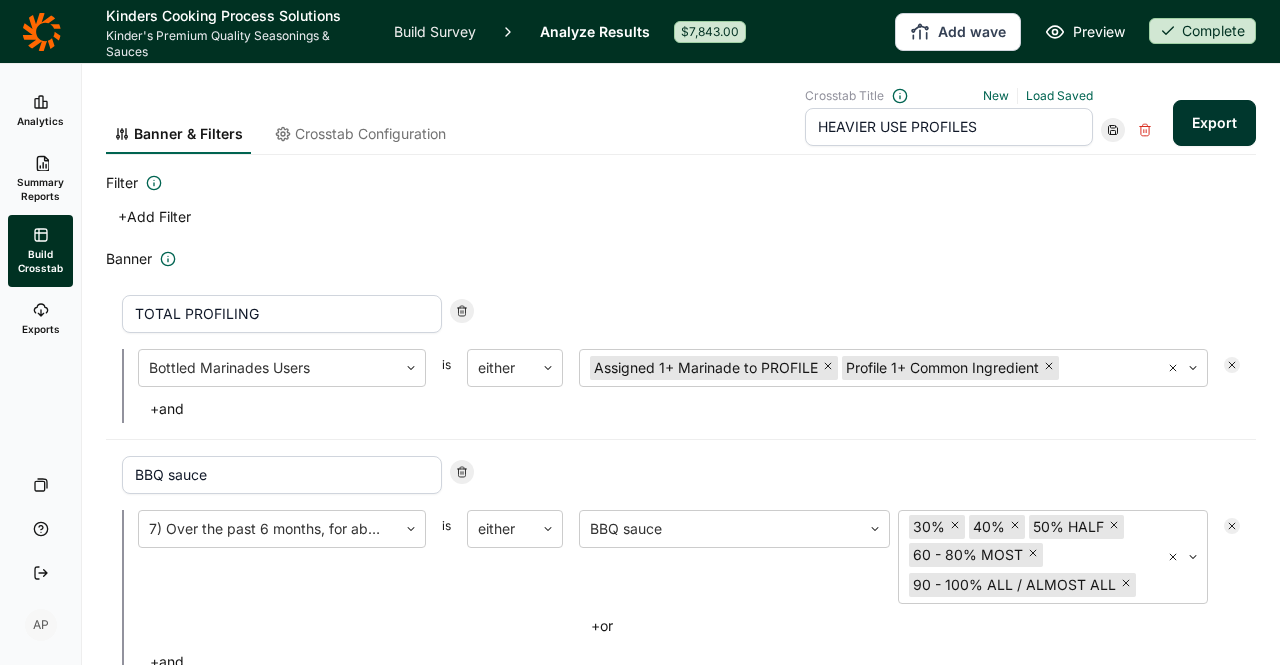 click on "Exports" at bounding box center (41, 329) 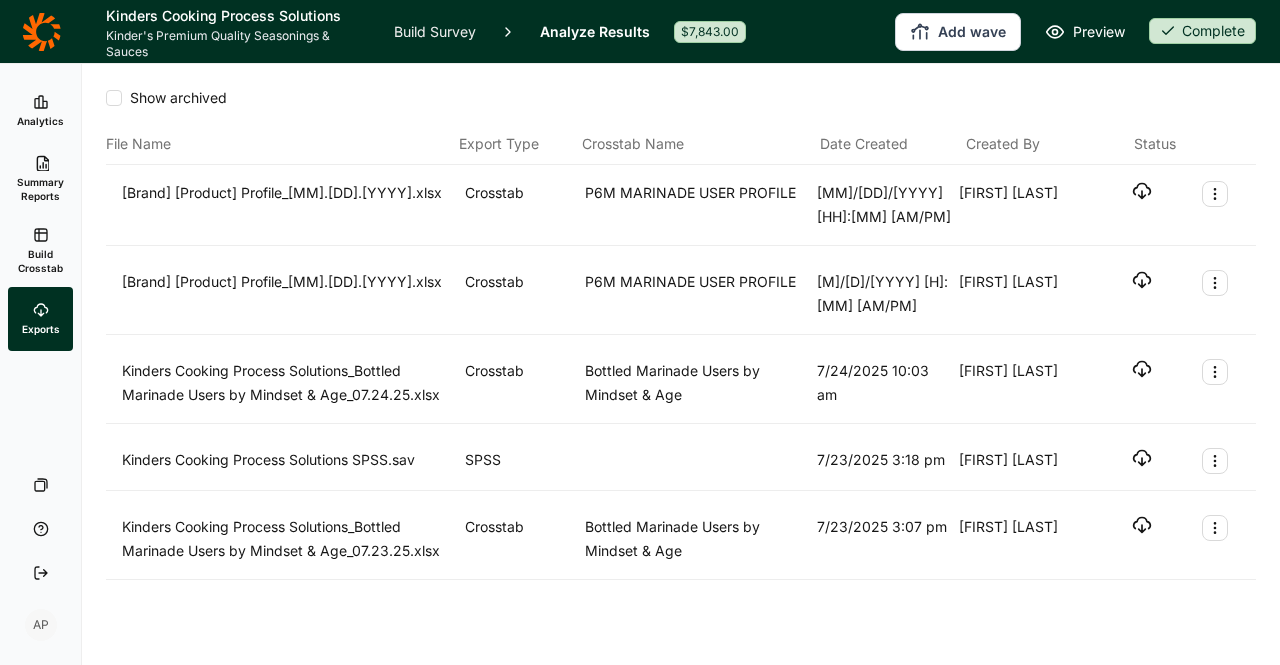 click 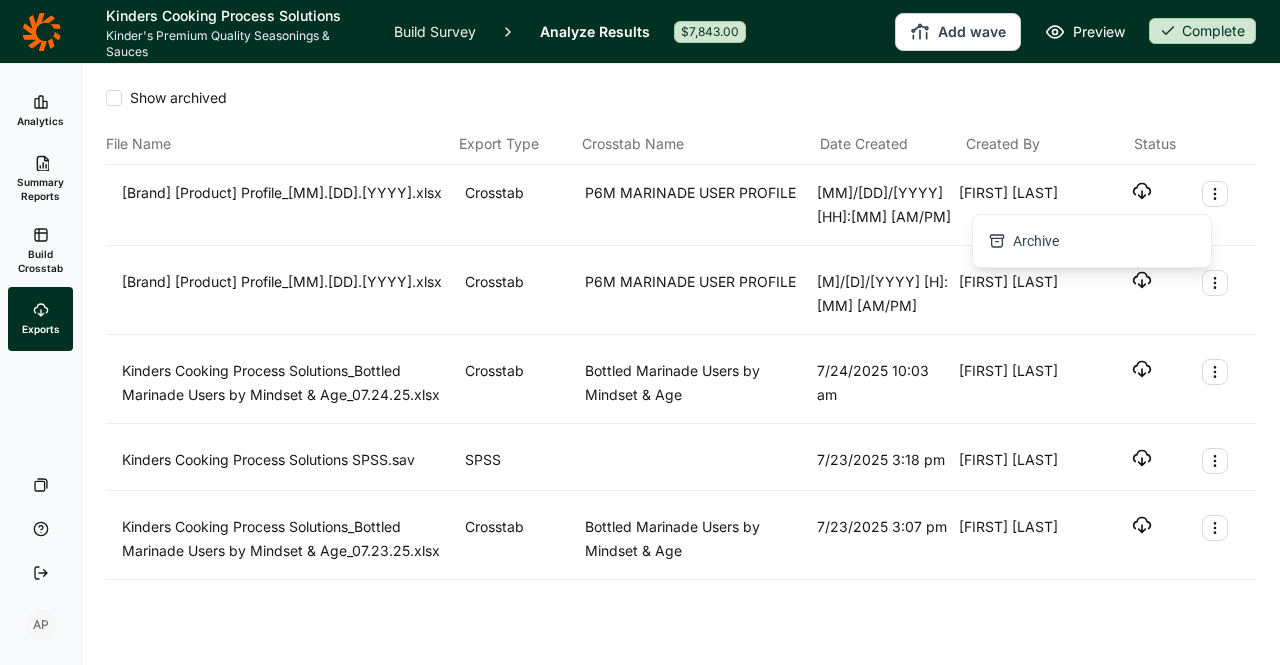 click 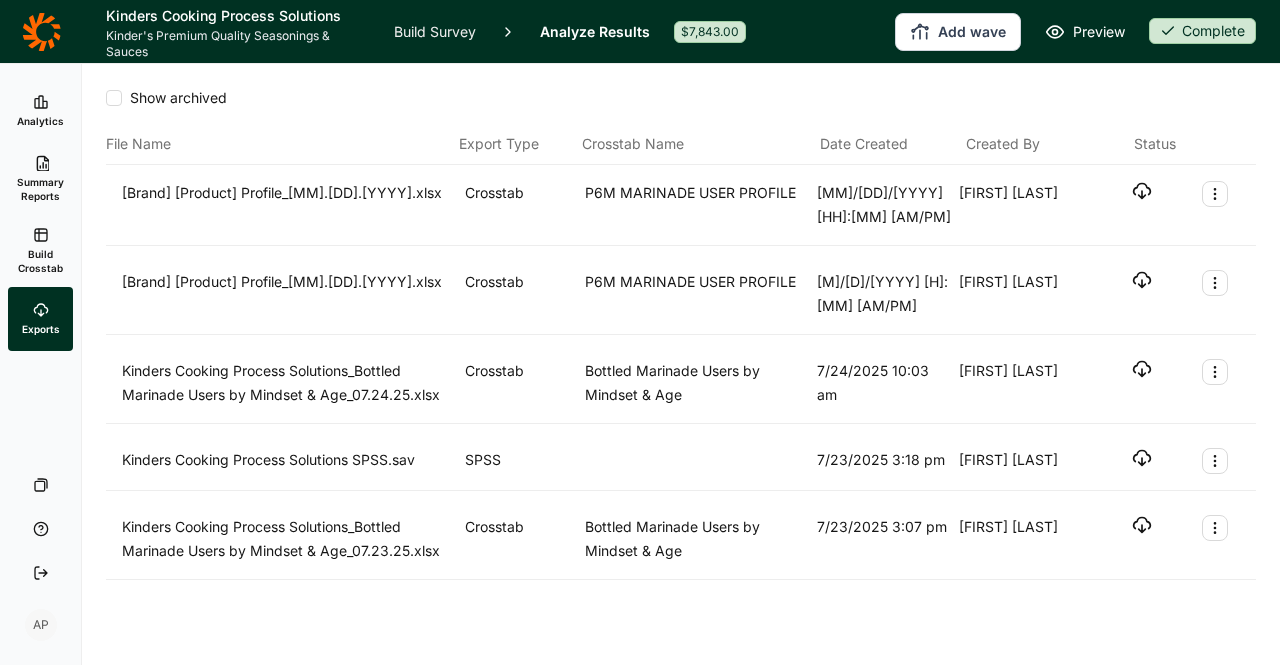 click 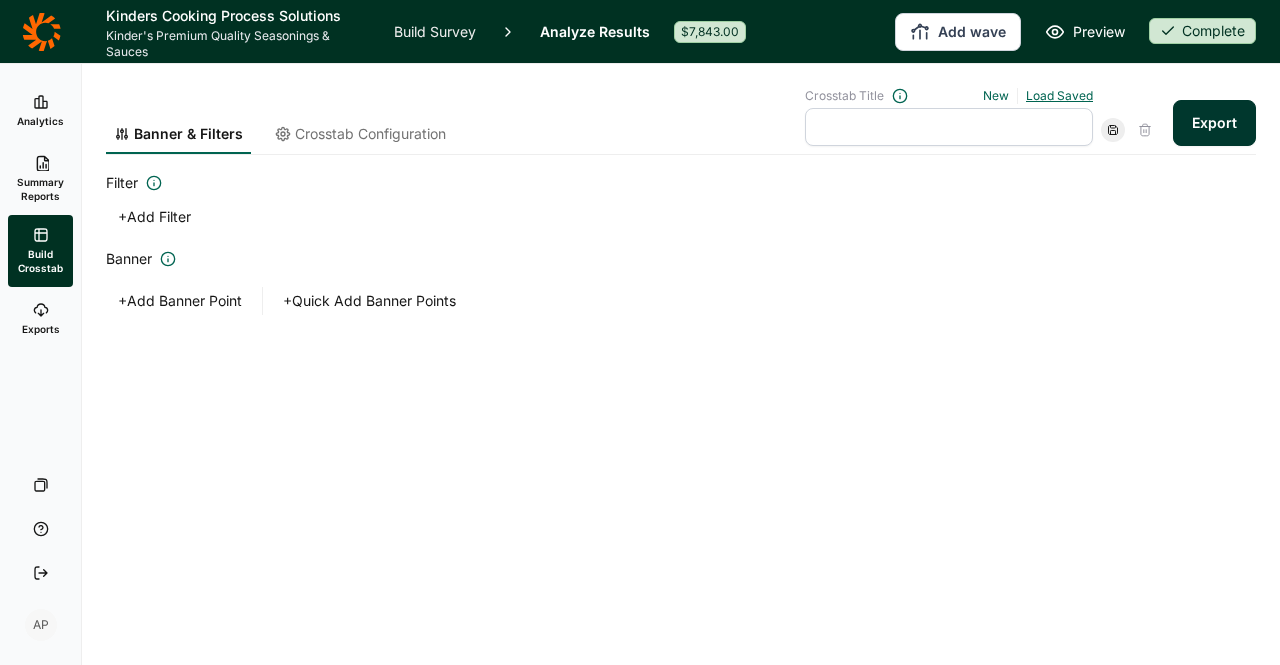 click on "Load Saved" at bounding box center [1059, 95] 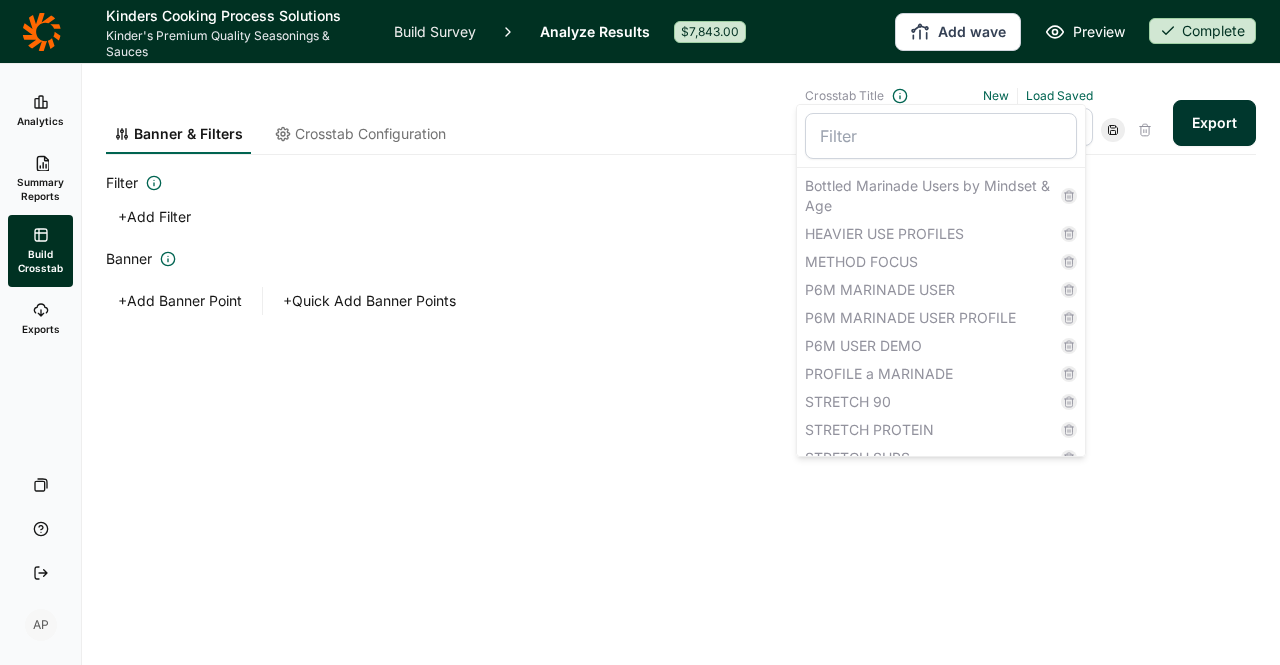 click on "+  Add Banner Point +  Quick Add Banner Points" at bounding box center [681, 301] 